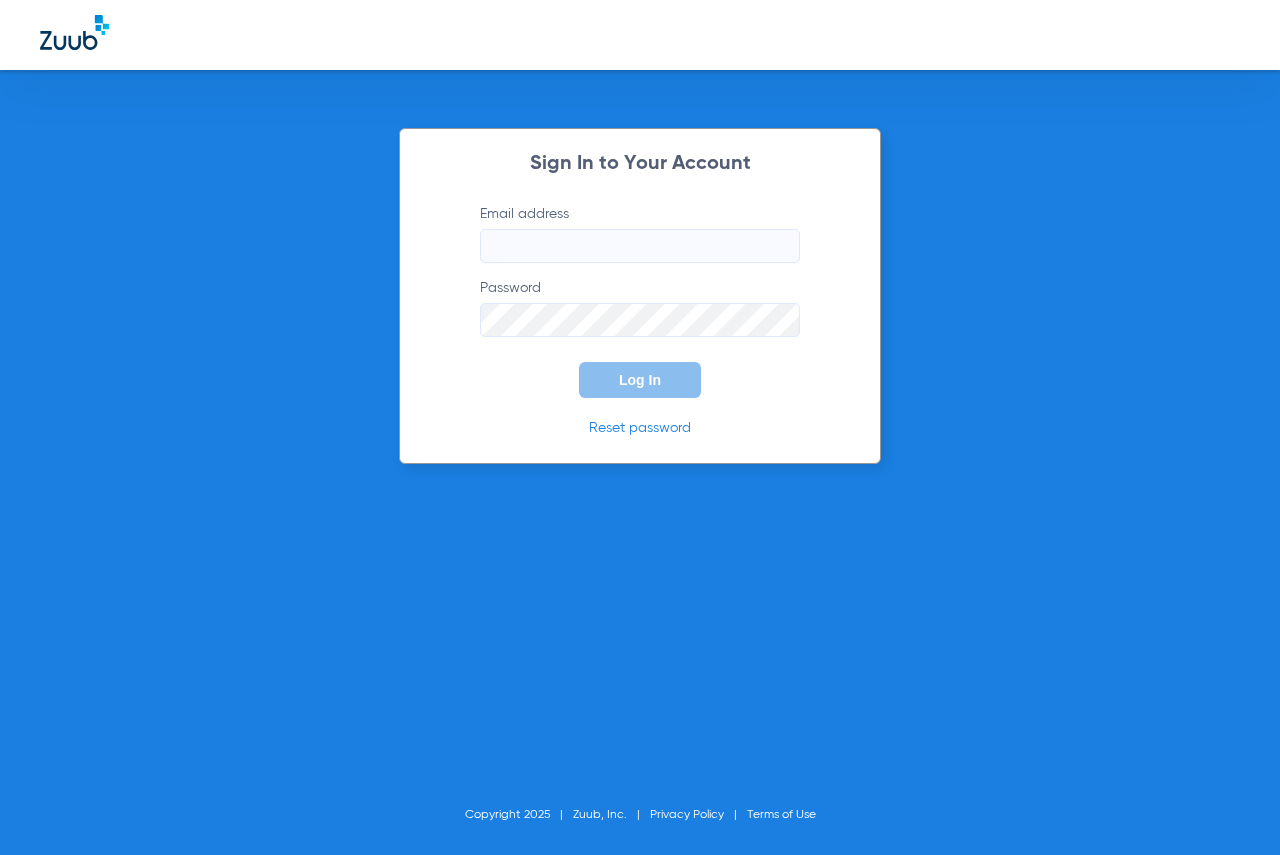 scroll, scrollTop: 0, scrollLeft: 0, axis: both 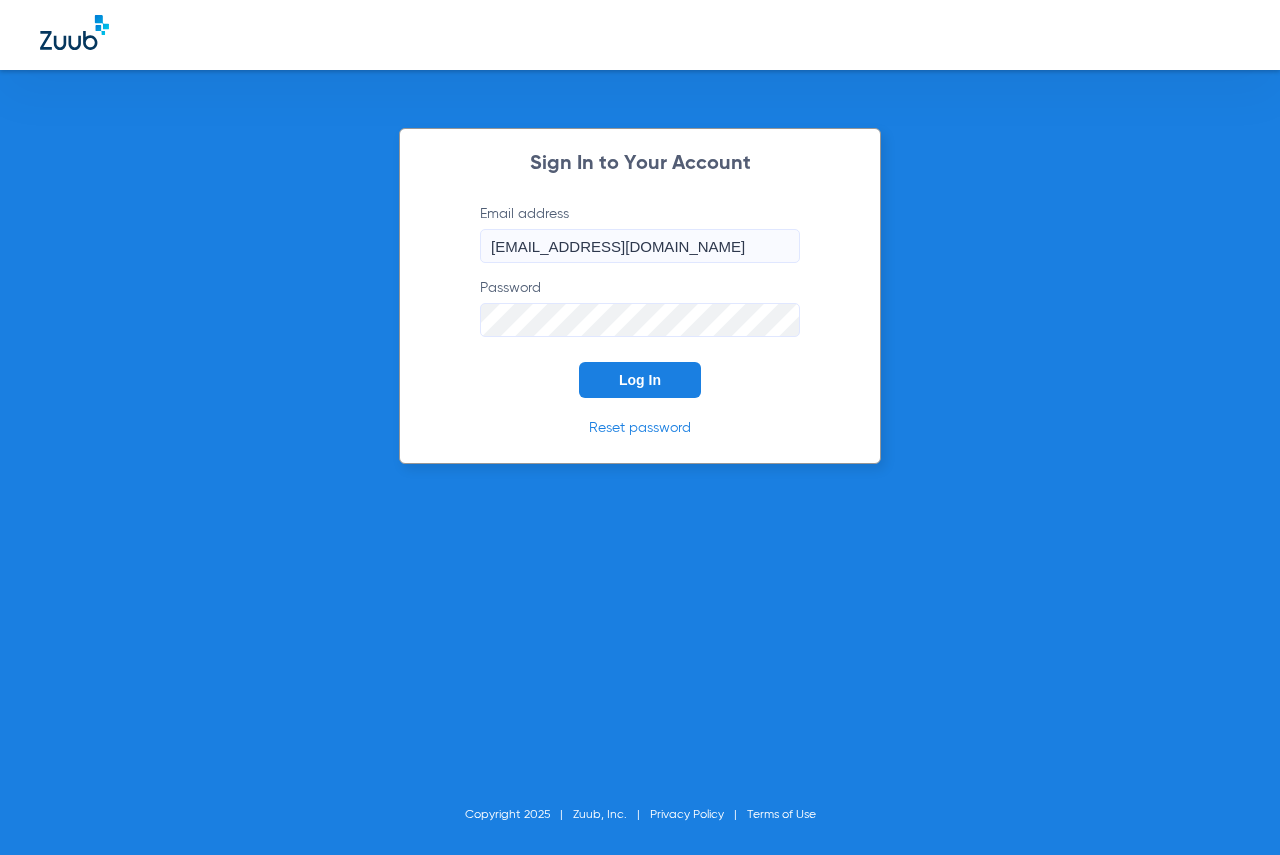 click on "Log In" 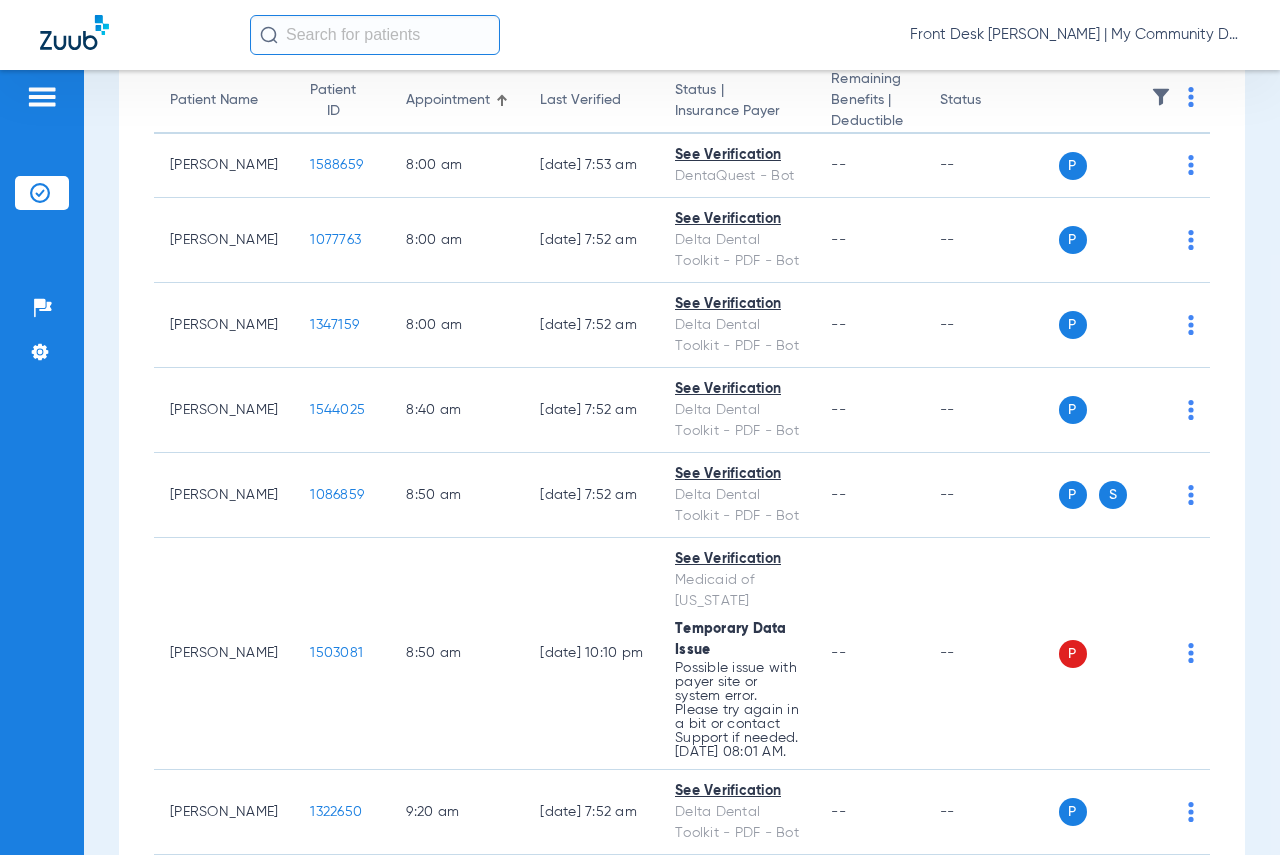 scroll, scrollTop: 0, scrollLeft: 0, axis: both 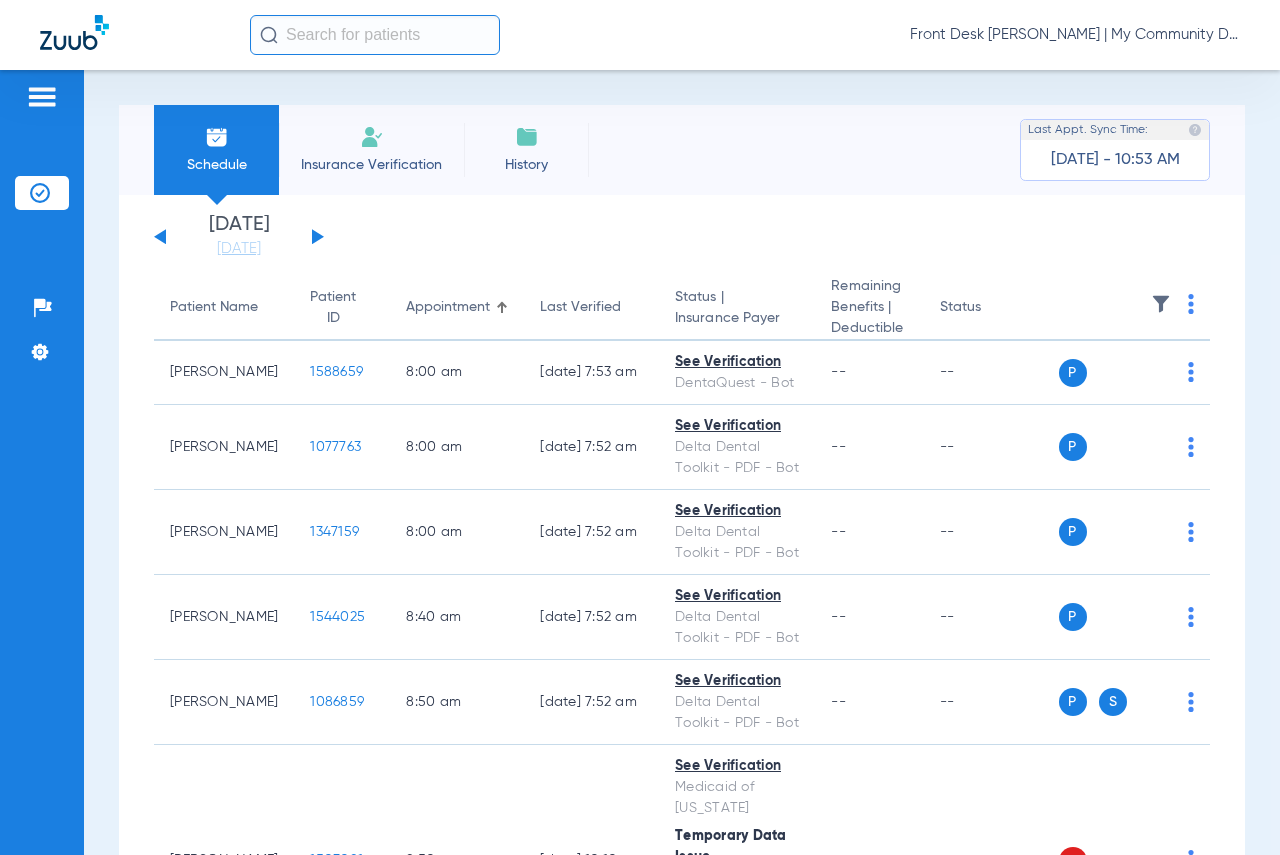 click 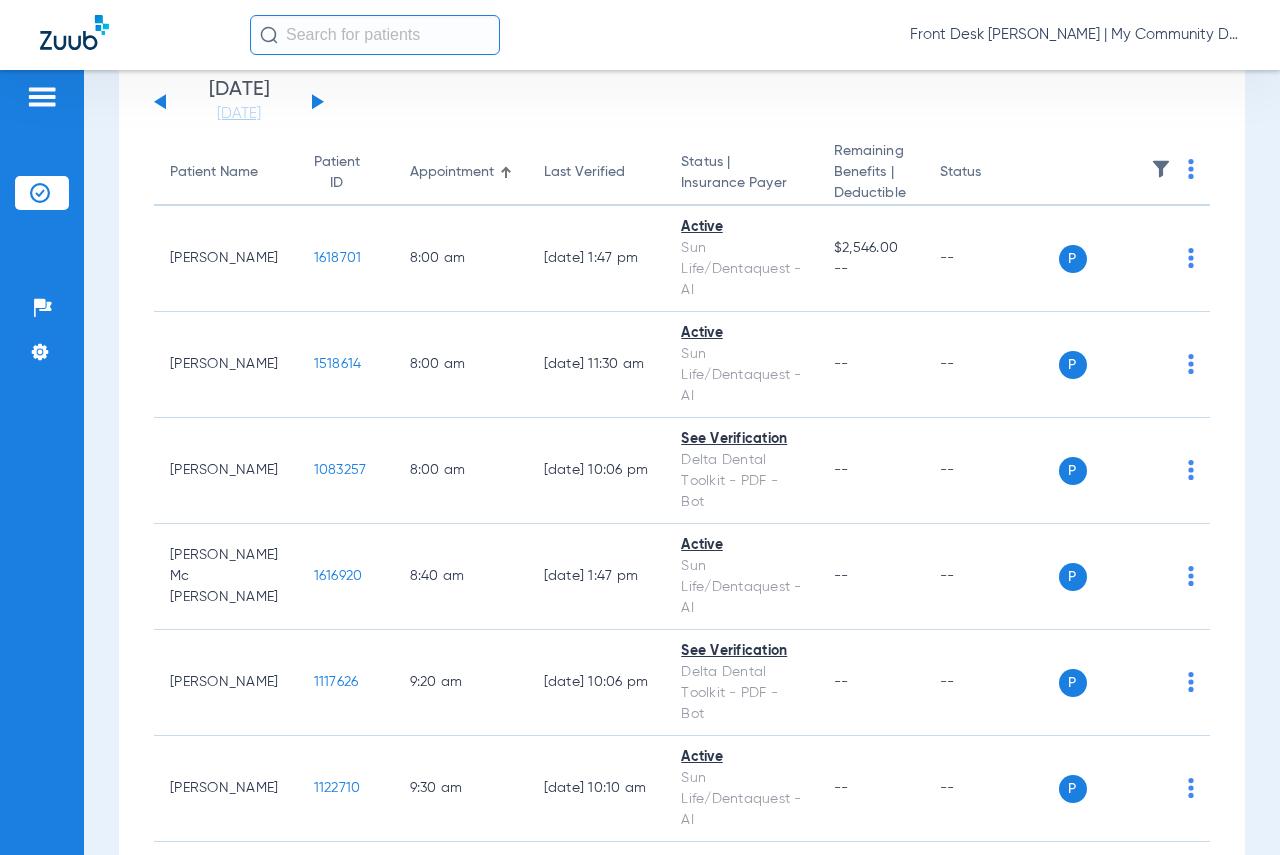 scroll, scrollTop: 0, scrollLeft: 0, axis: both 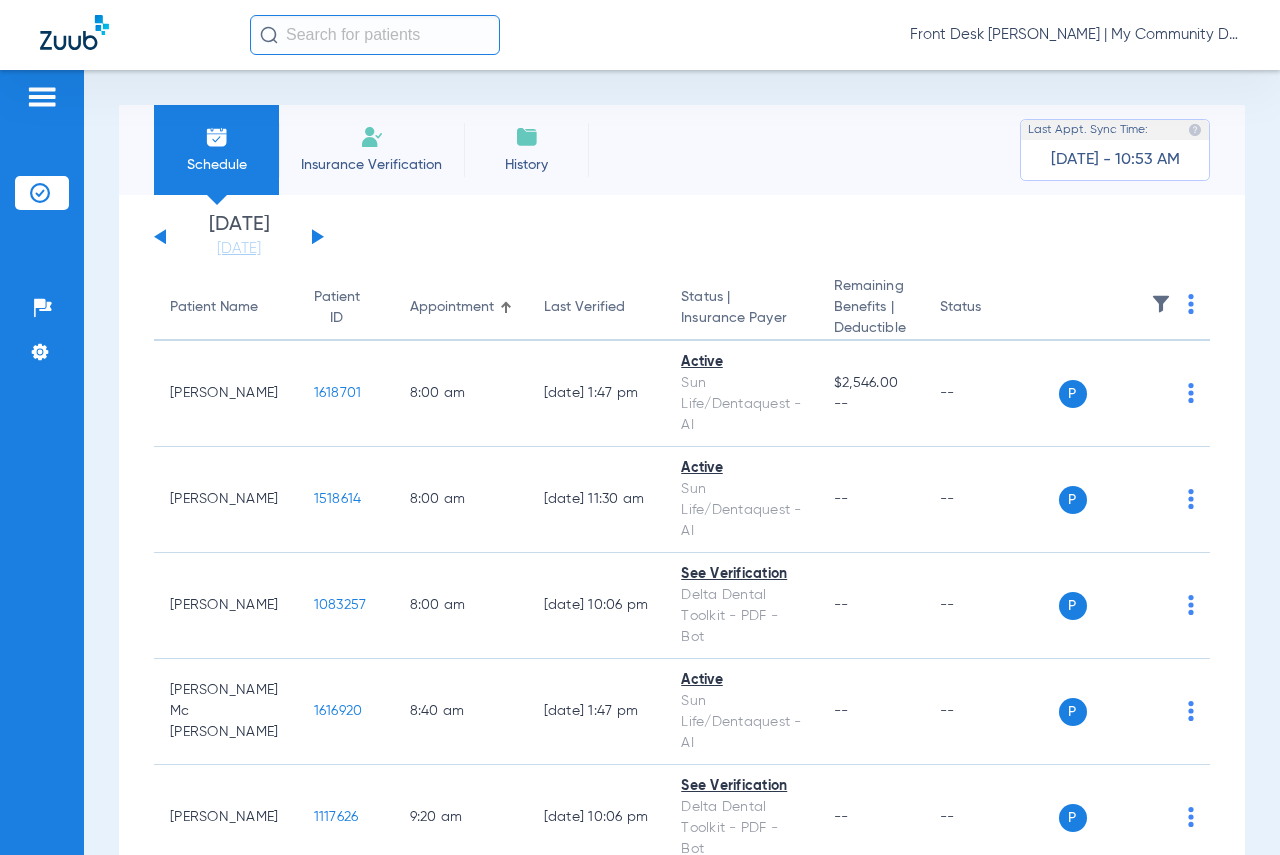 click 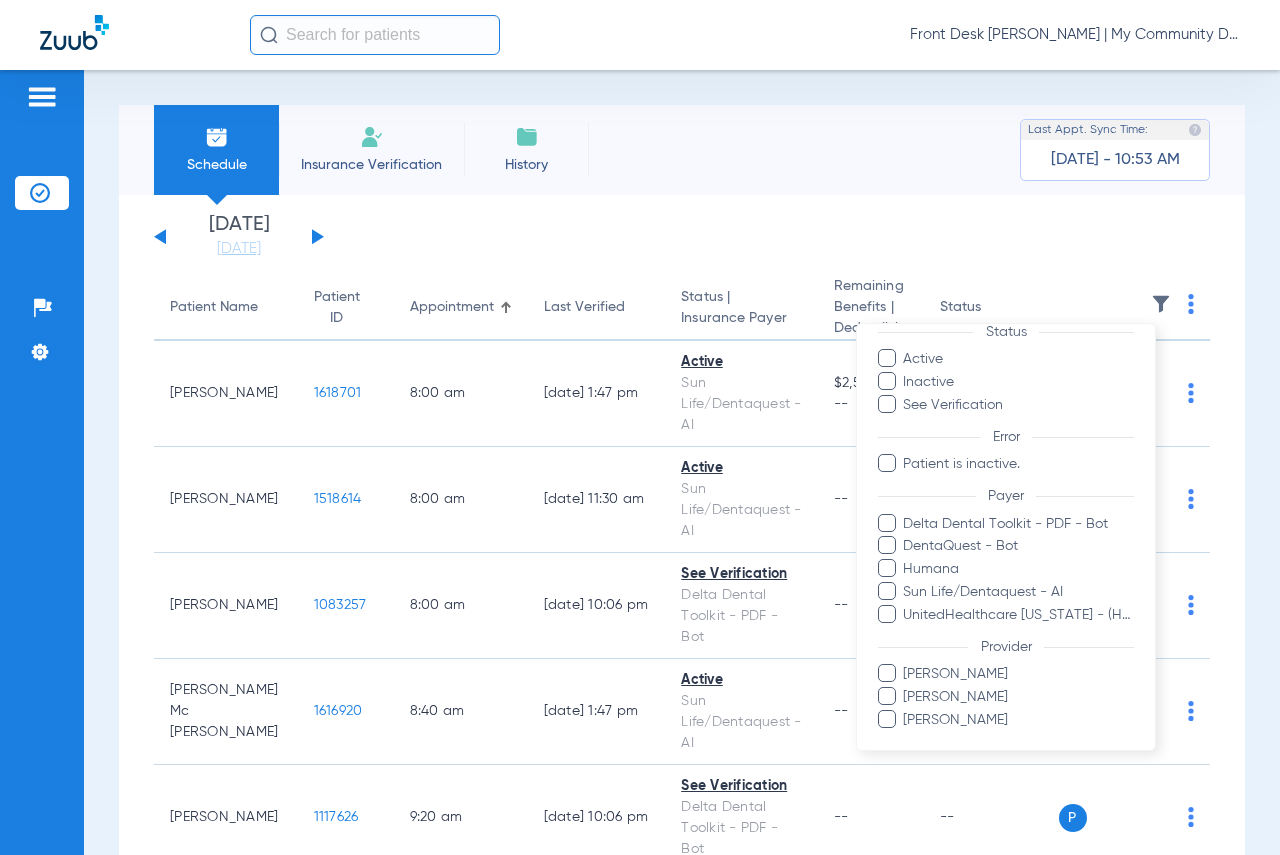 scroll, scrollTop: 120, scrollLeft: 0, axis: vertical 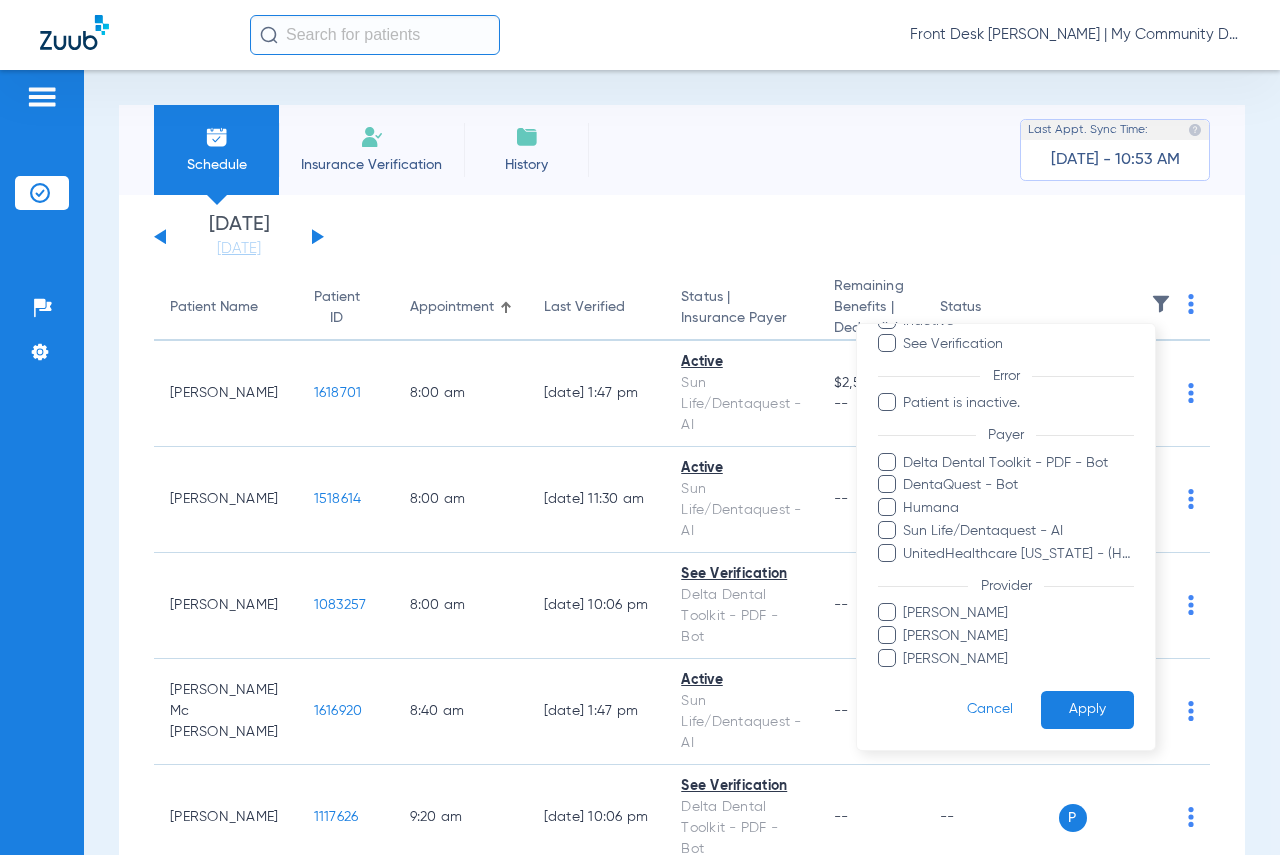 click on "[PERSON_NAME]" at bounding box center [1018, 635] 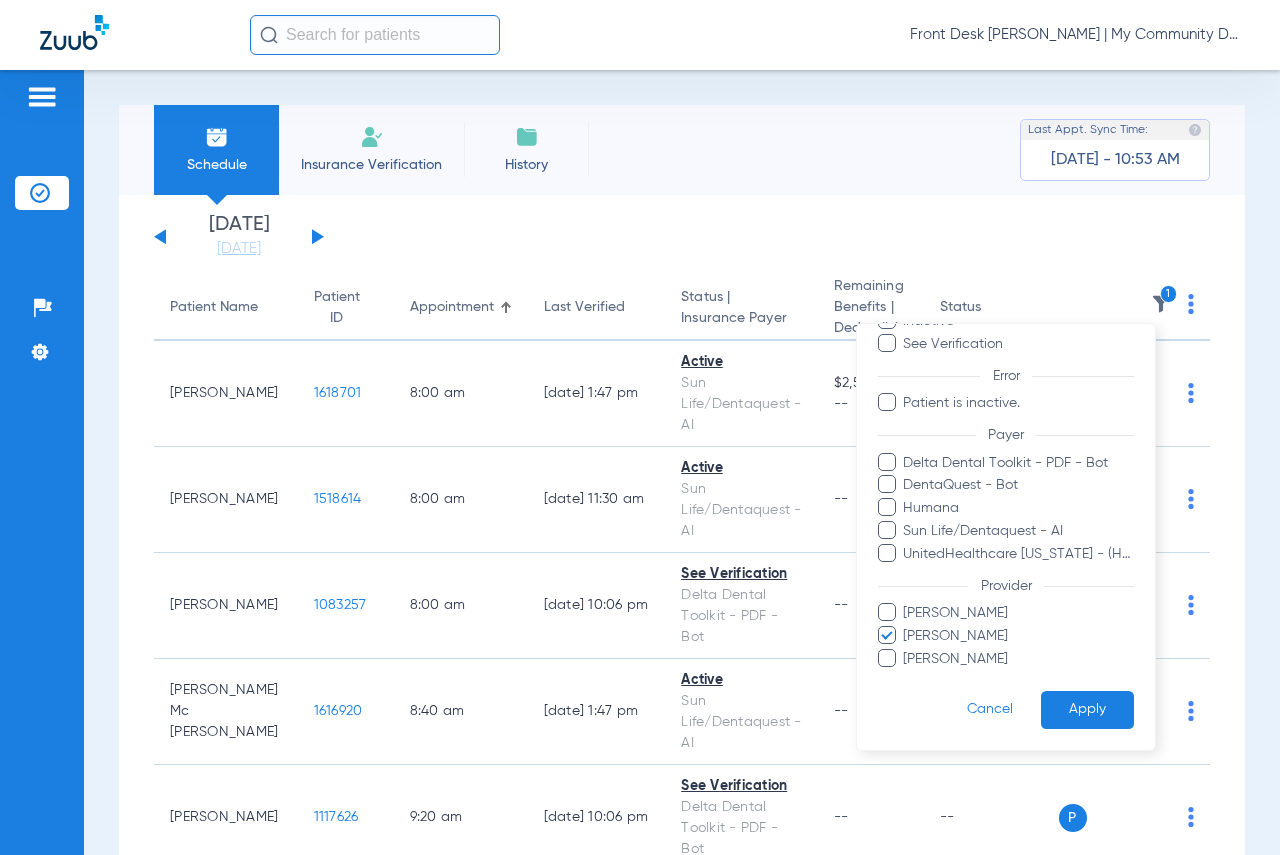 click on "Apply" at bounding box center [1087, 709] 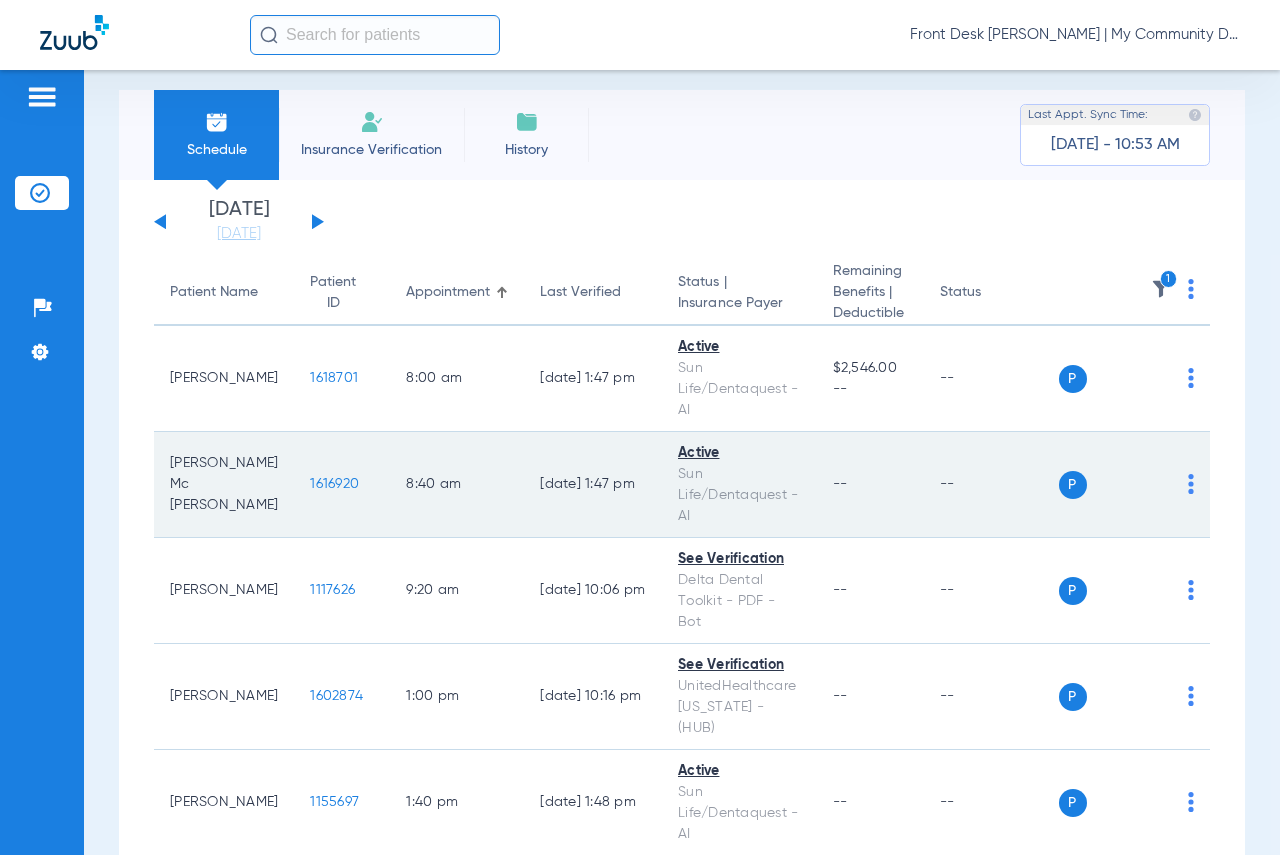 scroll, scrollTop: 0, scrollLeft: 0, axis: both 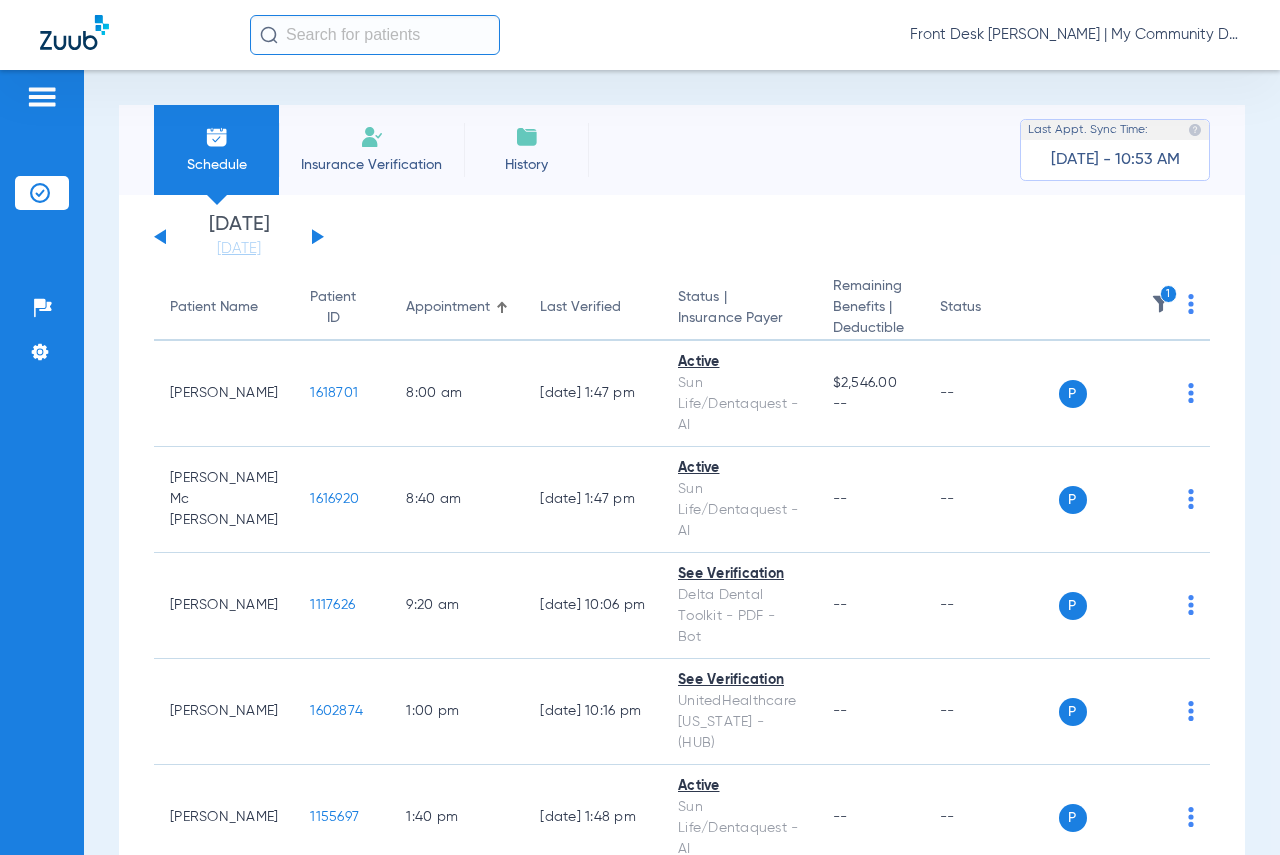 click 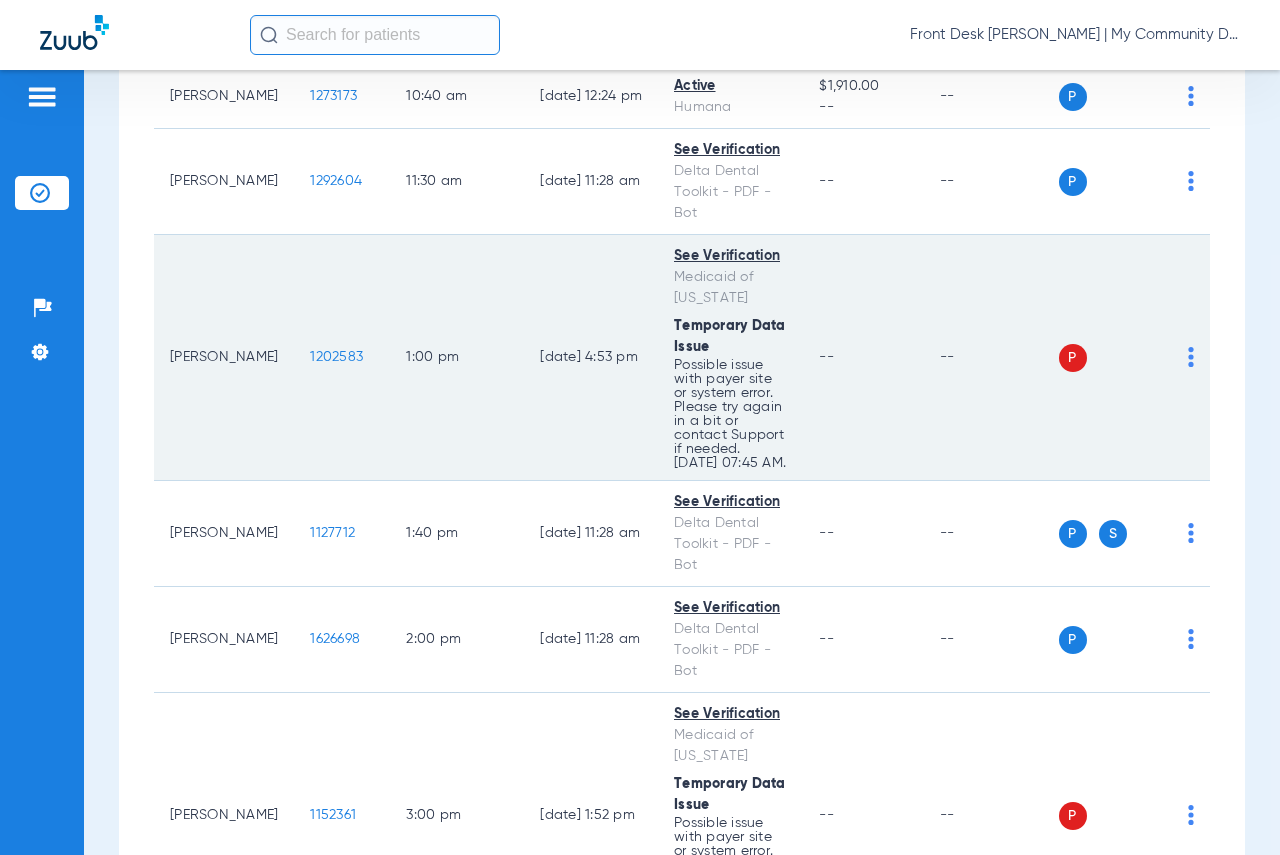 scroll, scrollTop: 500, scrollLeft: 0, axis: vertical 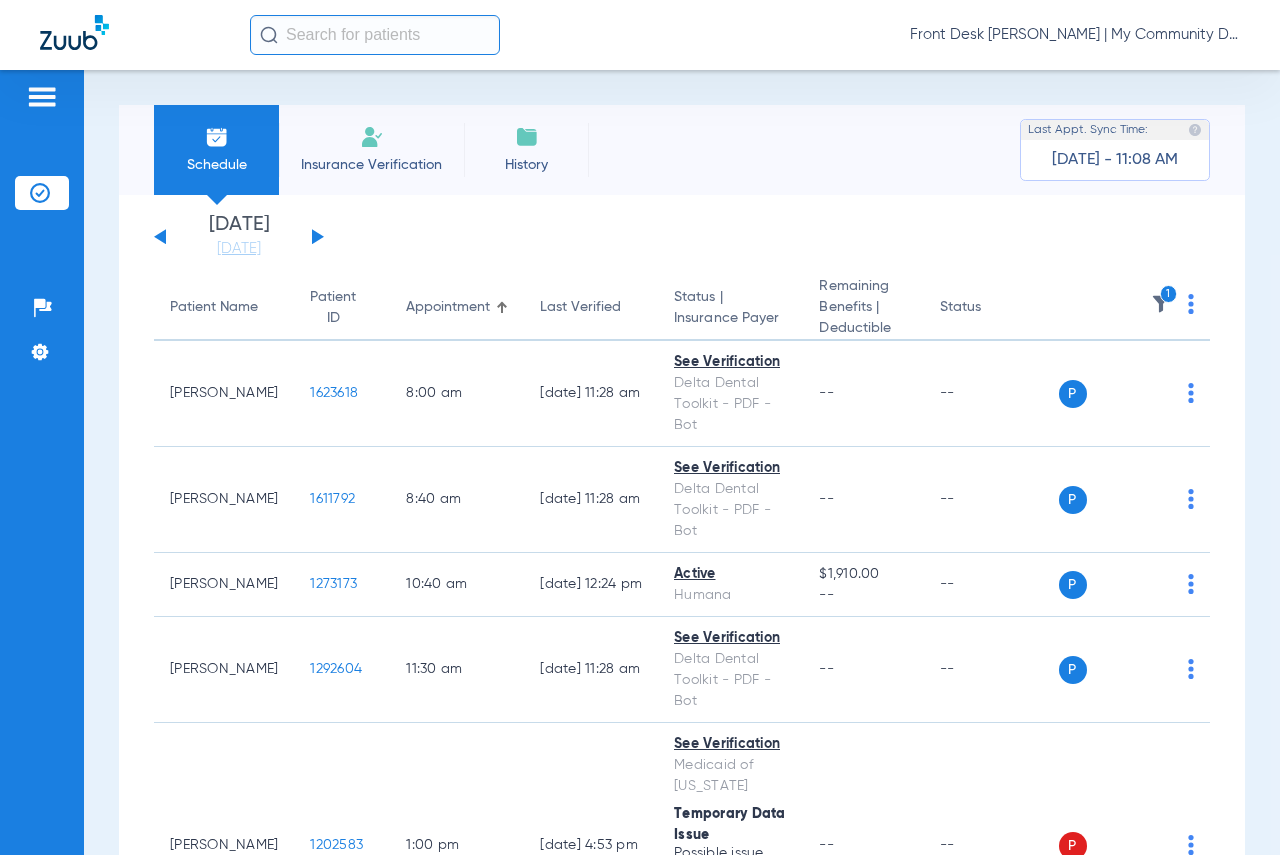 click on "1" 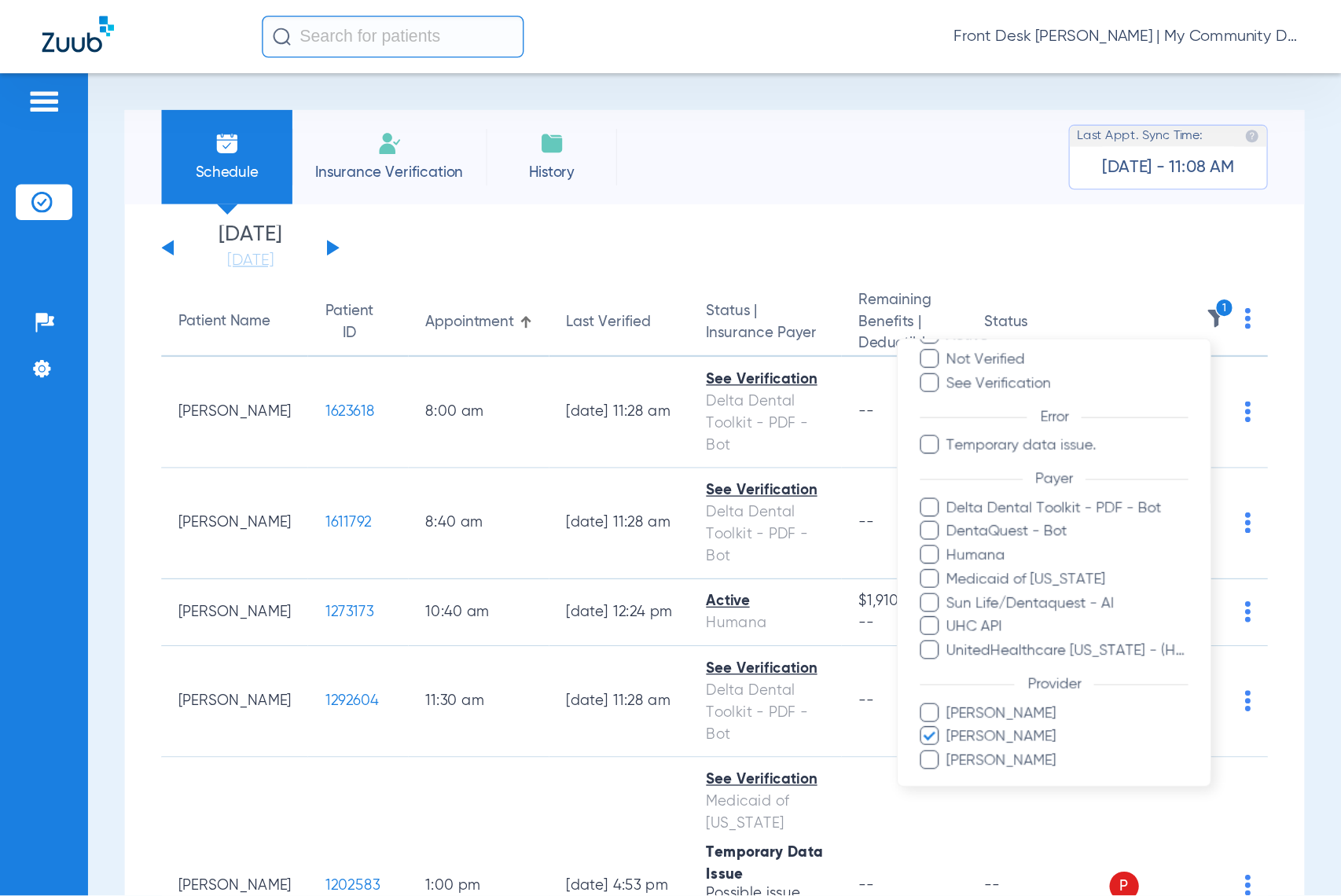 scroll, scrollTop: 130, scrollLeft: 0, axis: vertical 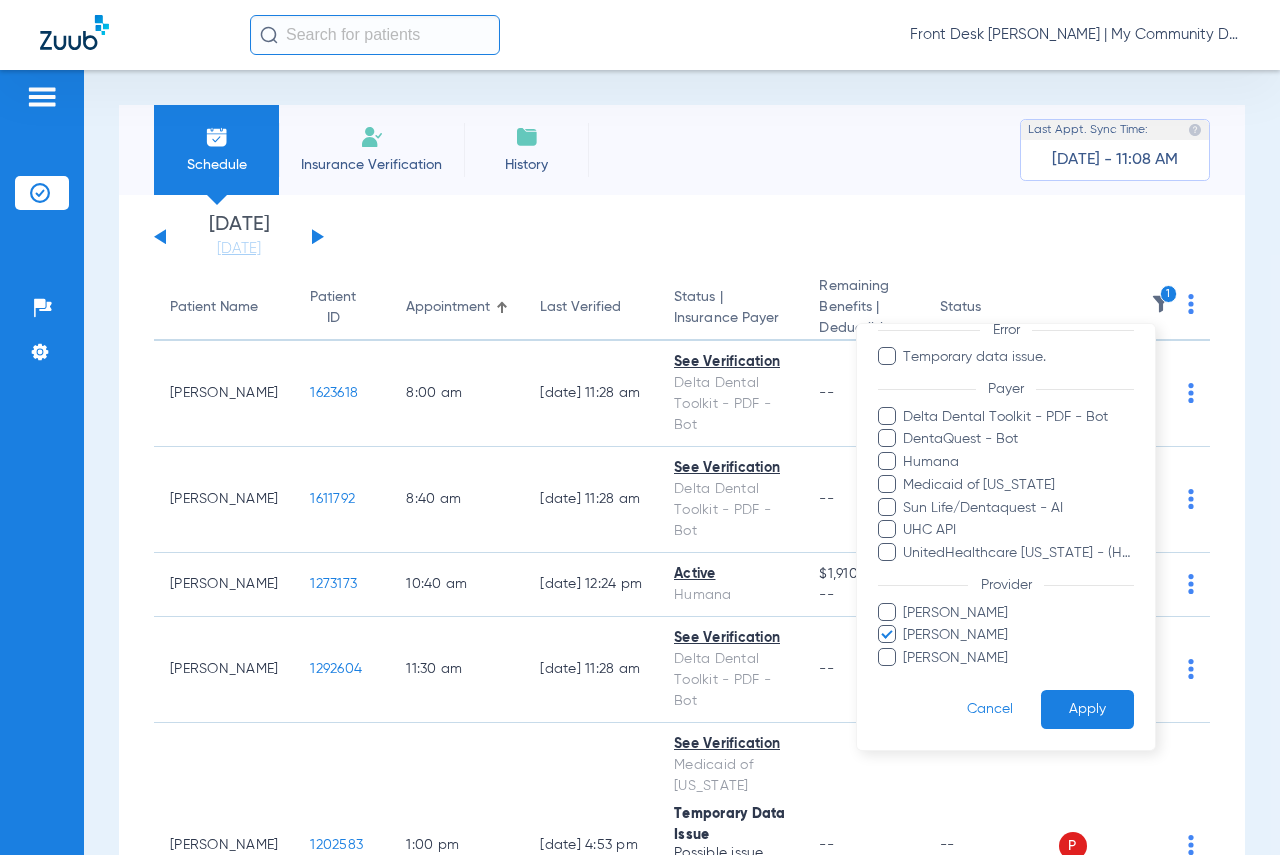 click on "[PERSON_NAME]" at bounding box center (1018, 612) 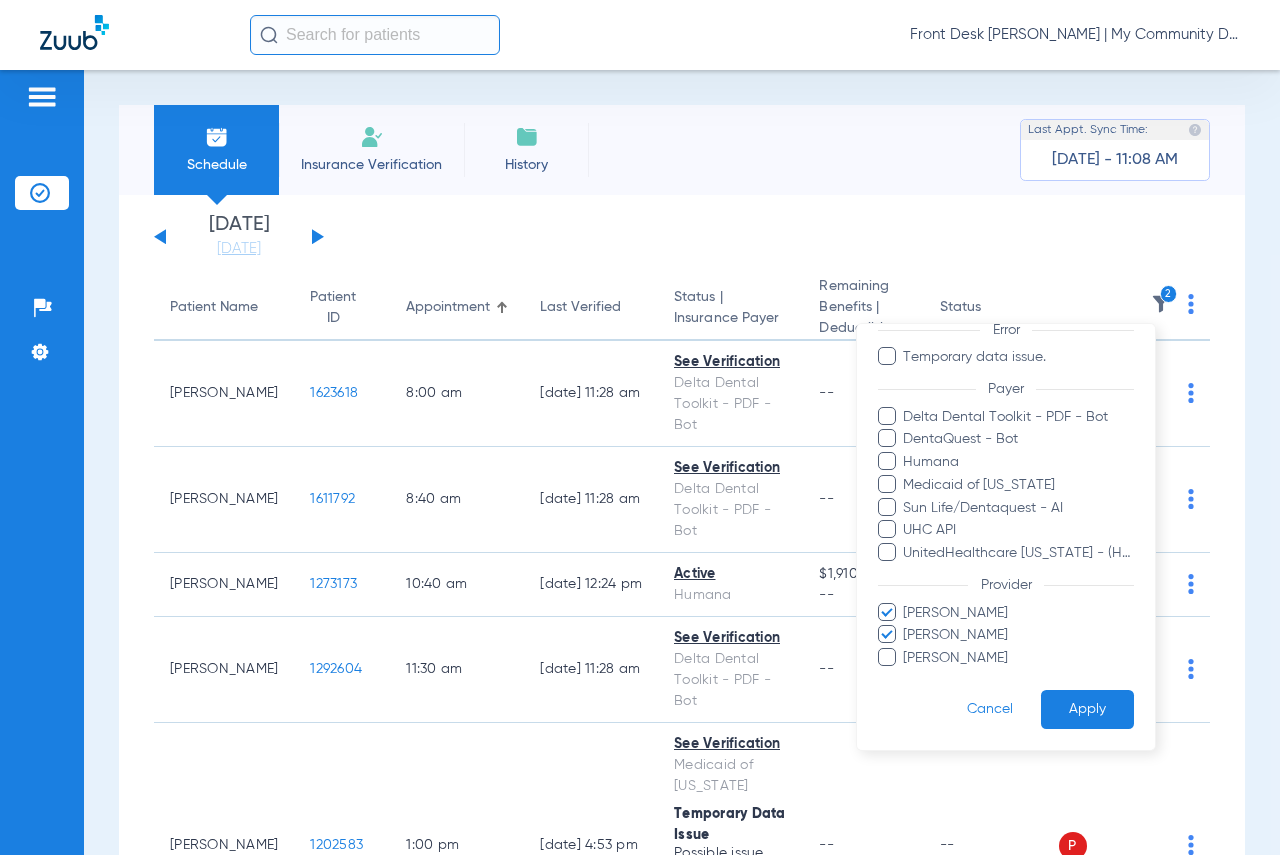 drag, startPoint x: 1075, startPoint y: 704, endPoint x: 837, endPoint y: 603, distance: 258.544 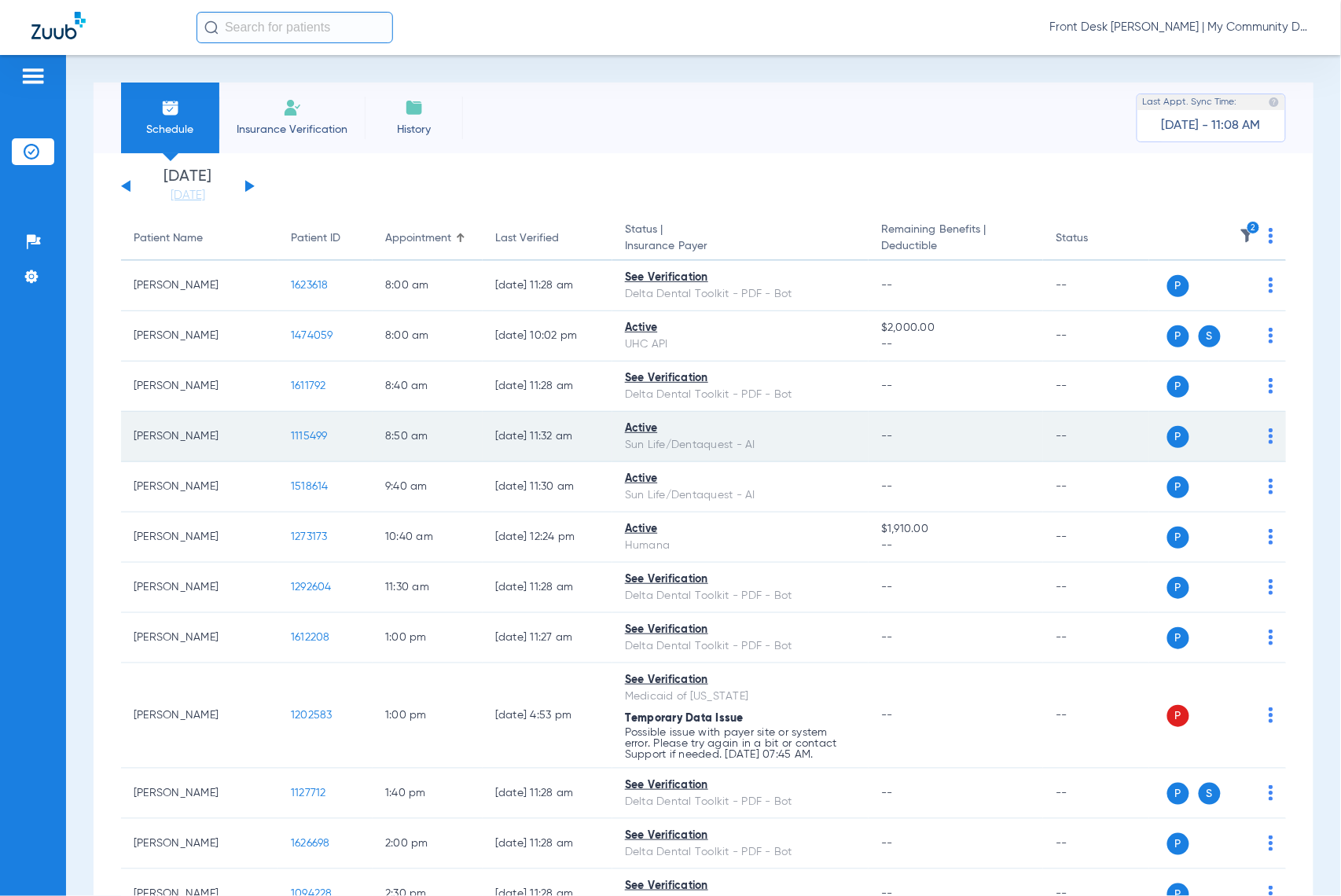 click on "1115499" 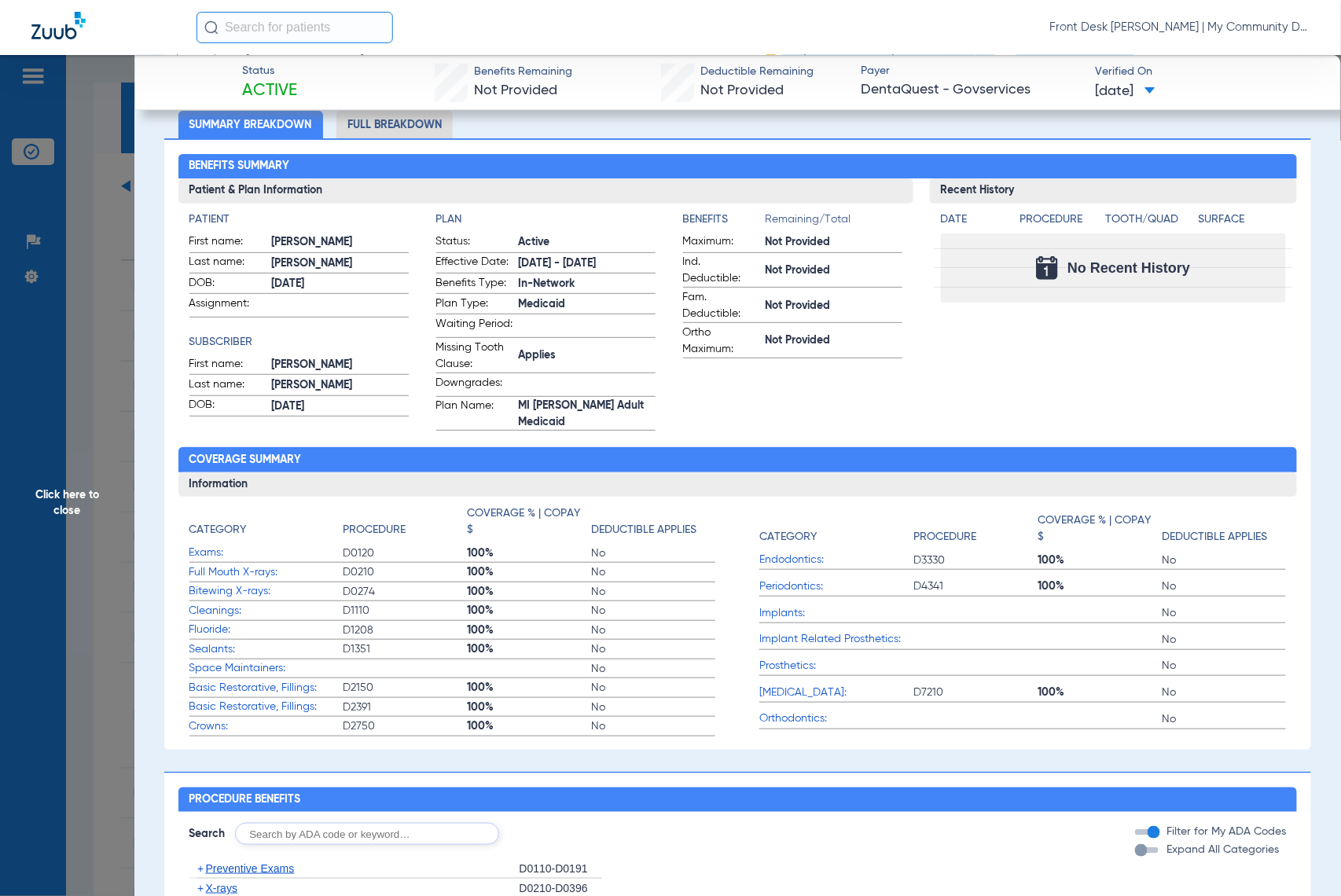 scroll, scrollTop: 0, scrollLeft: 0, axis: both 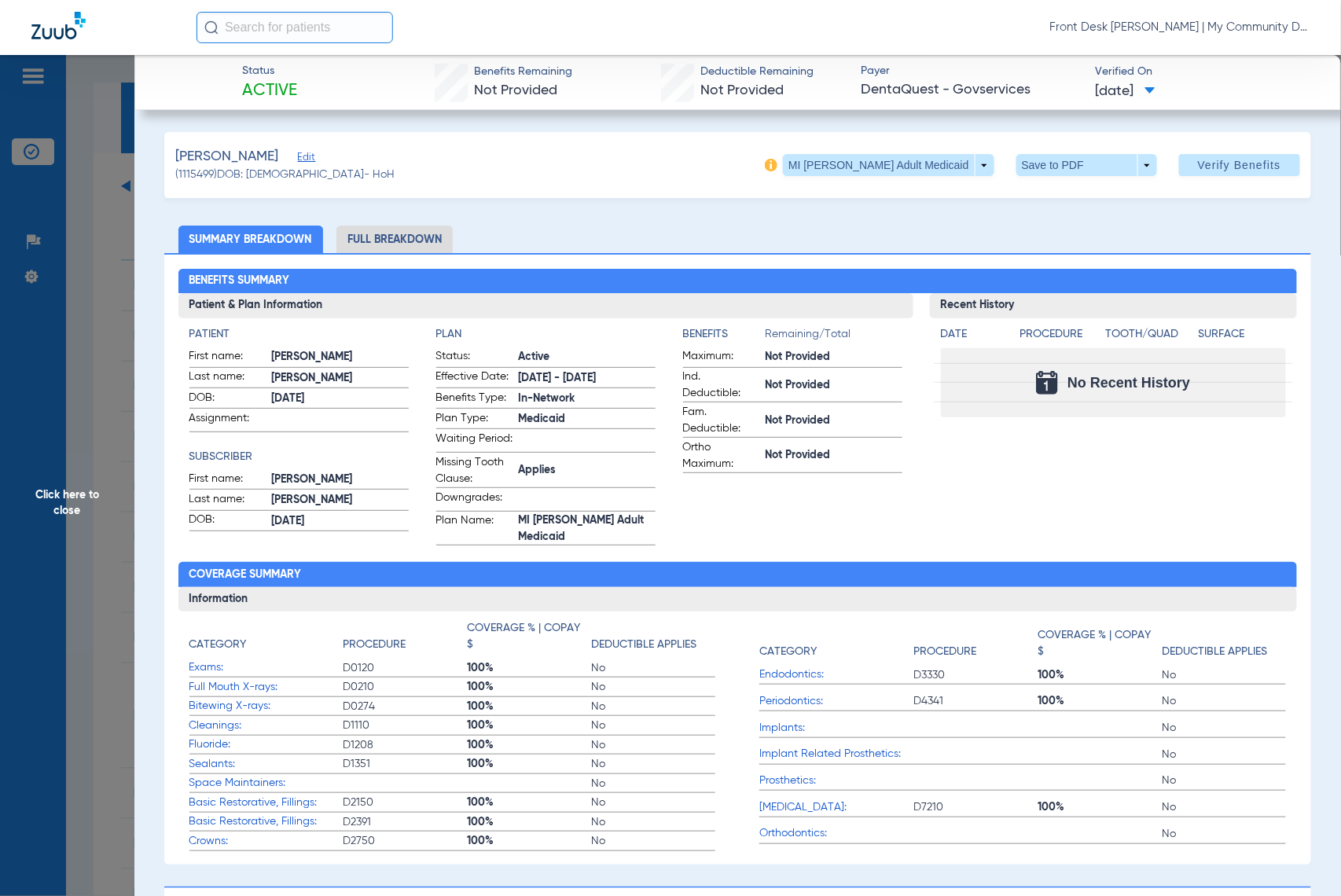 click on "Click here to close" 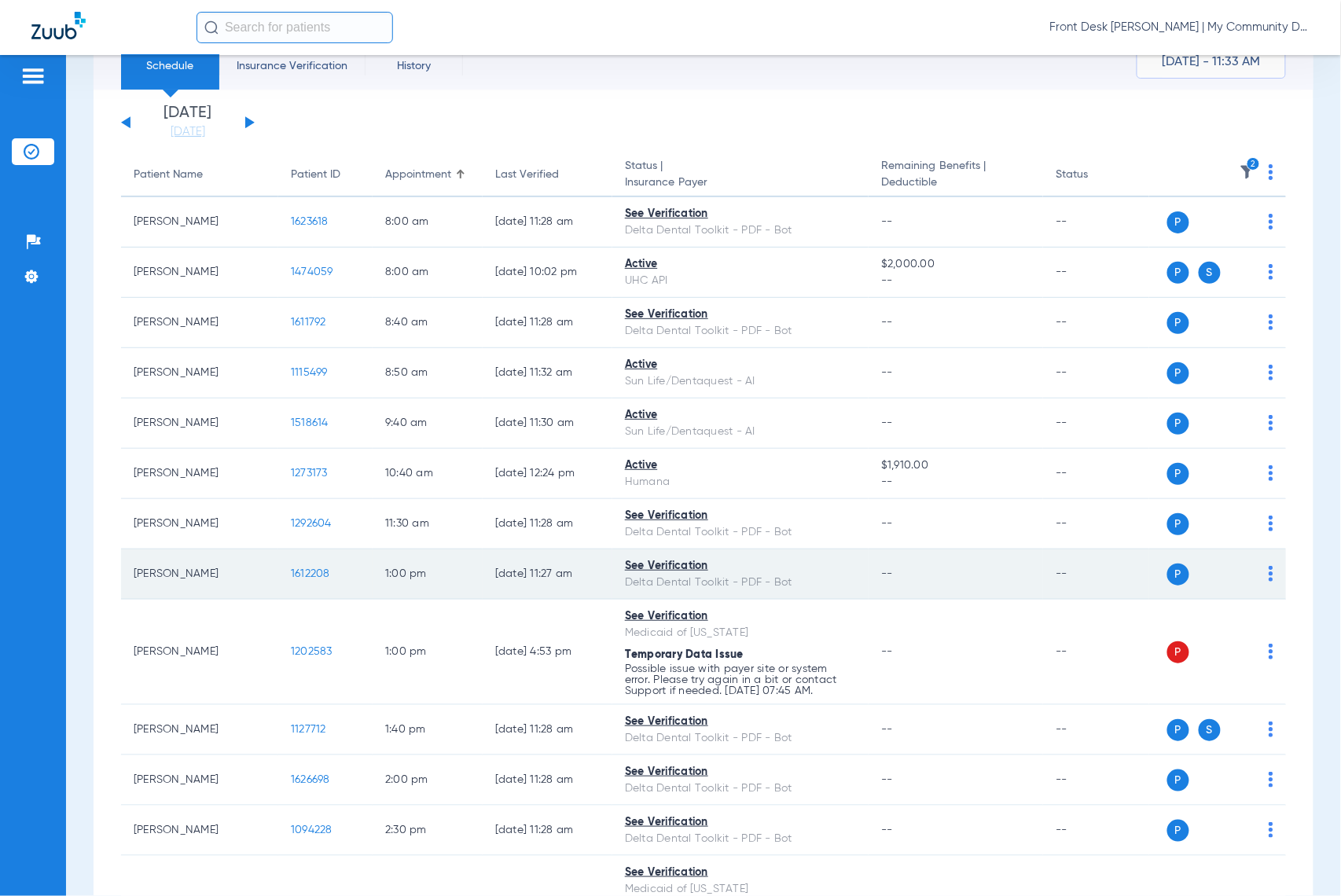 scroll, scrollTop: 0, scrollLeft: 0, axis: both 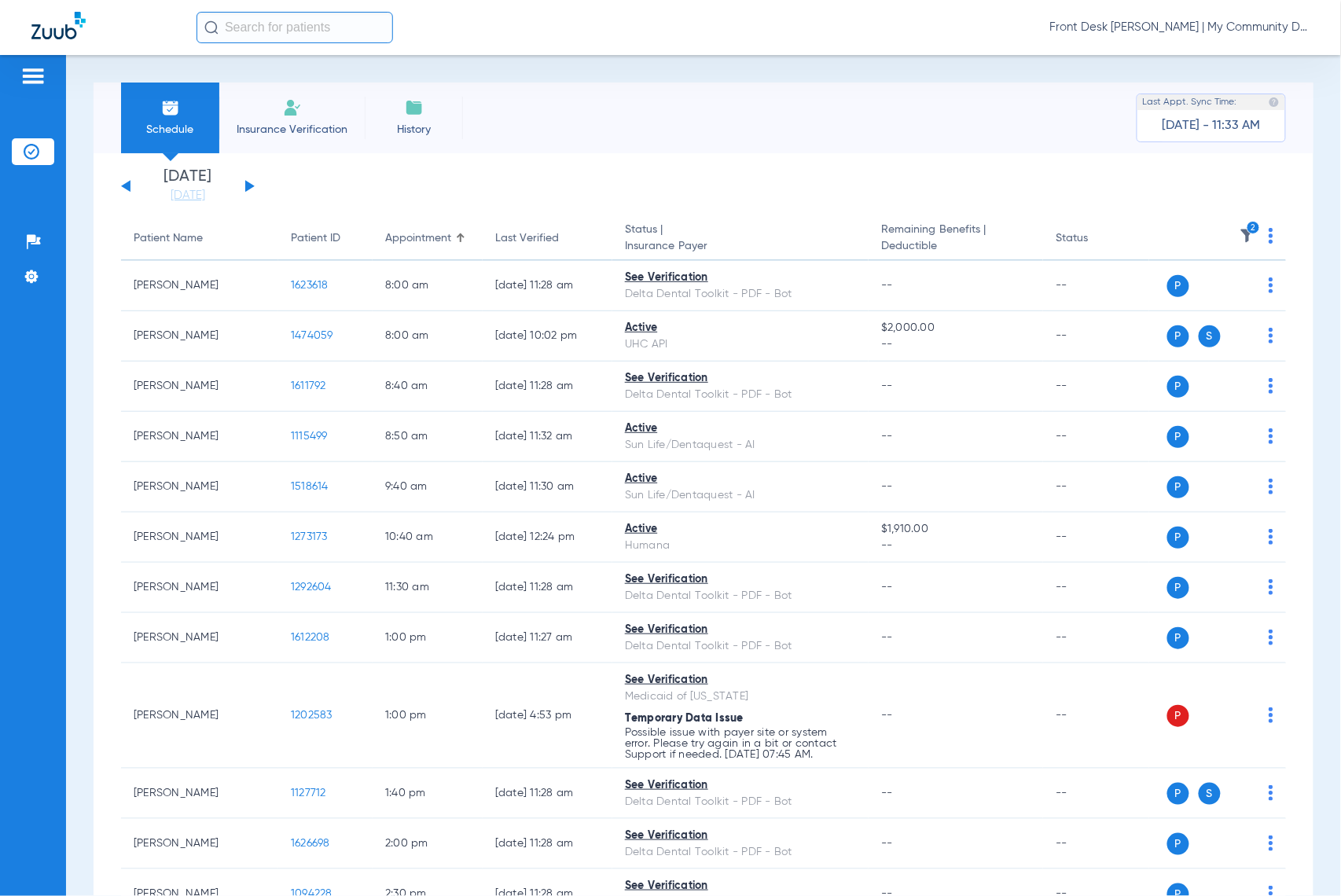 click on "2" 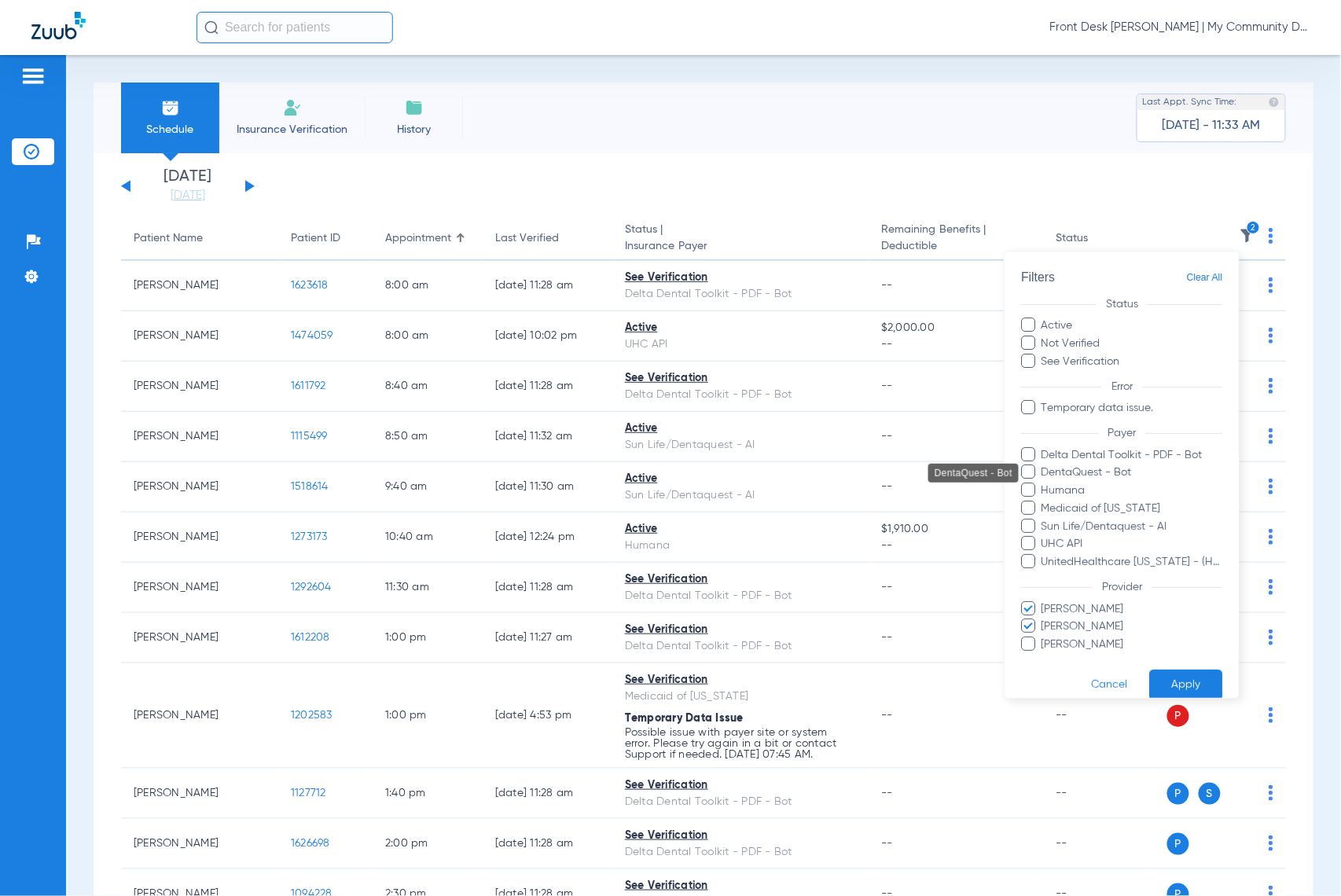 scroll, scrollTop: 35, scrollLeft: 0, axis: vertical 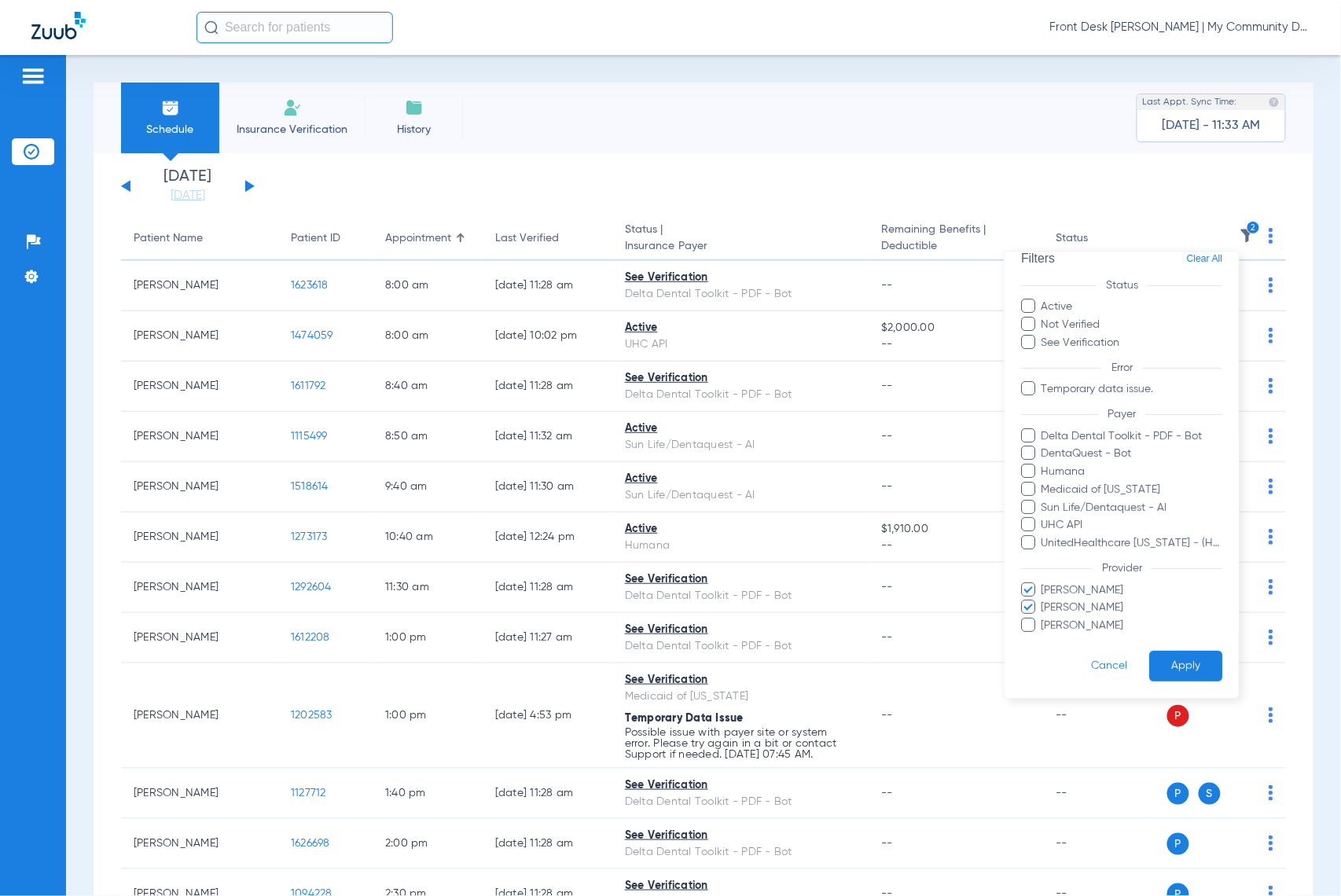click on "[PERSON_NAME]" at bounding box center (1132, 608) 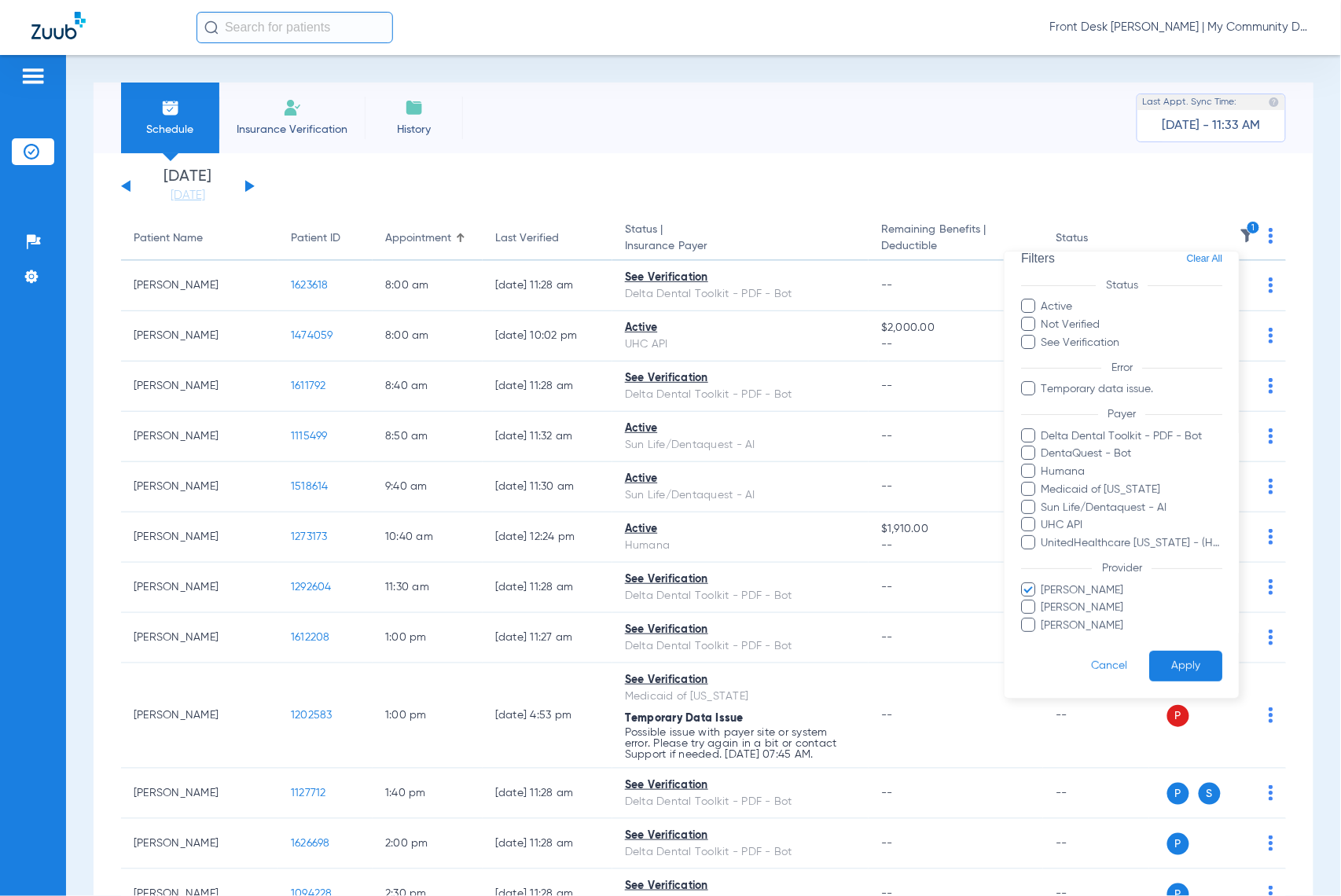 click on "[PERSON_NAME]" at bounding box center (1132, 590) 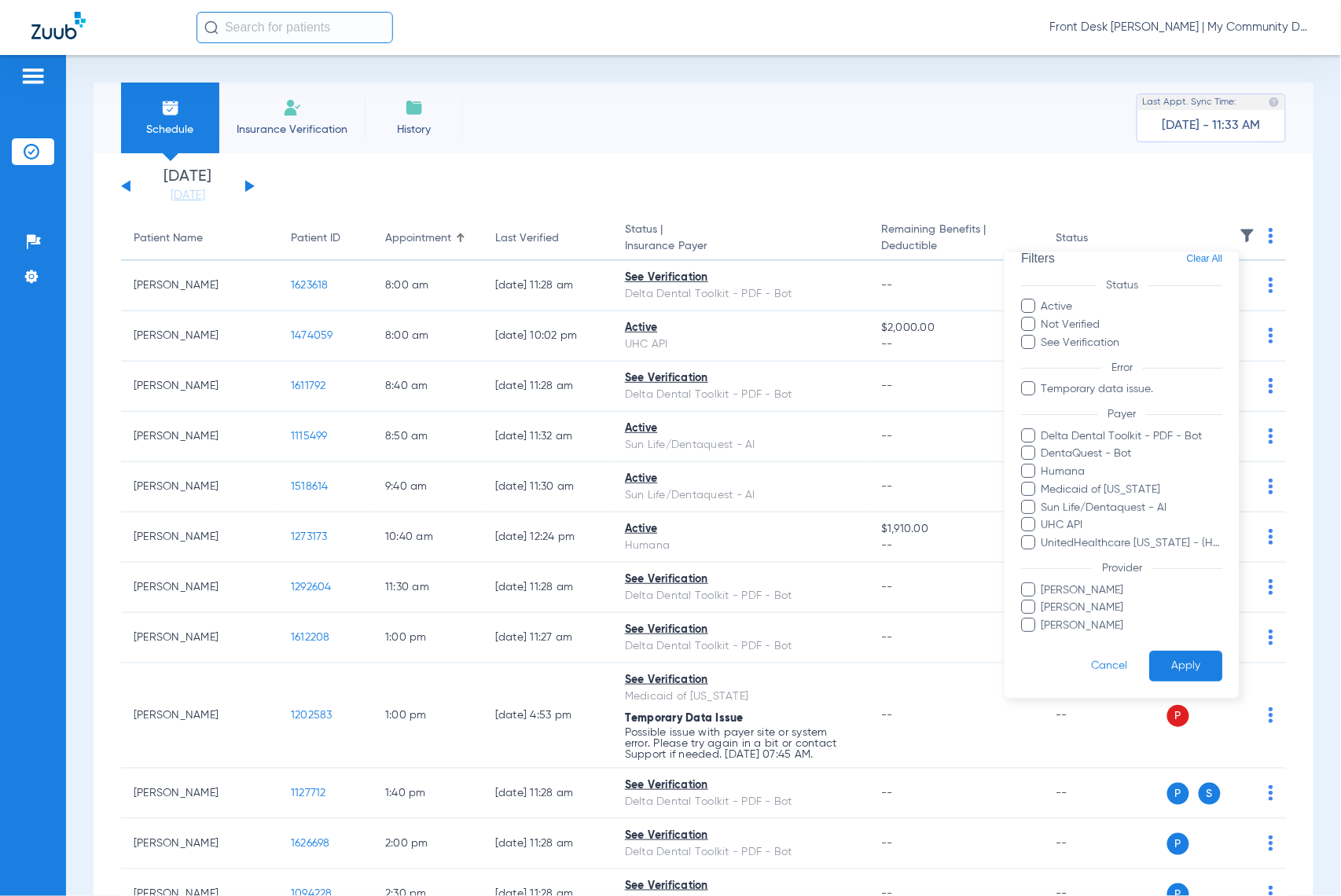 click on "[PERSON_NAME]" at bounding box center [1132, 626] 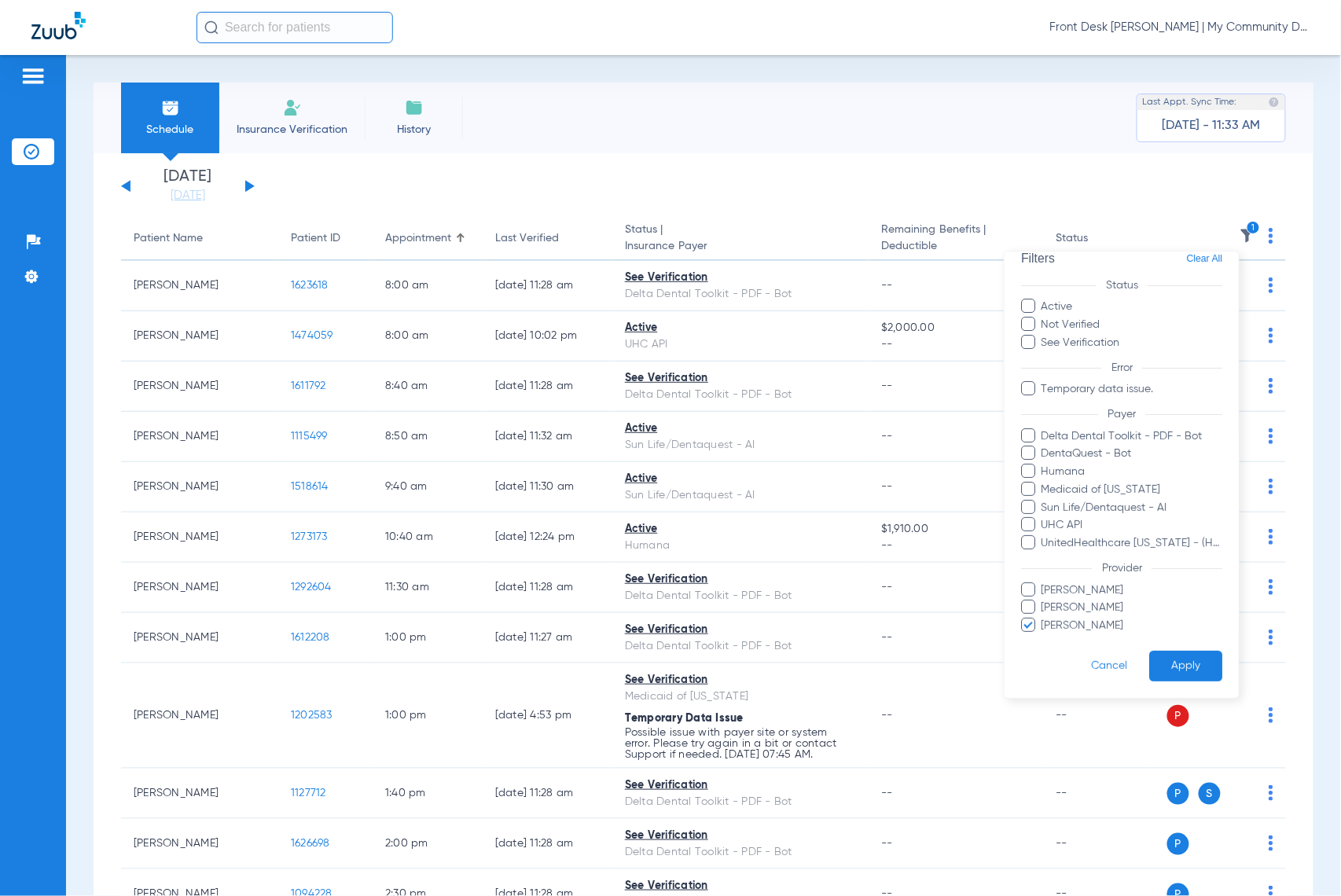 click on "[PERSON_NAME]" at bounding box center (1132, 626) 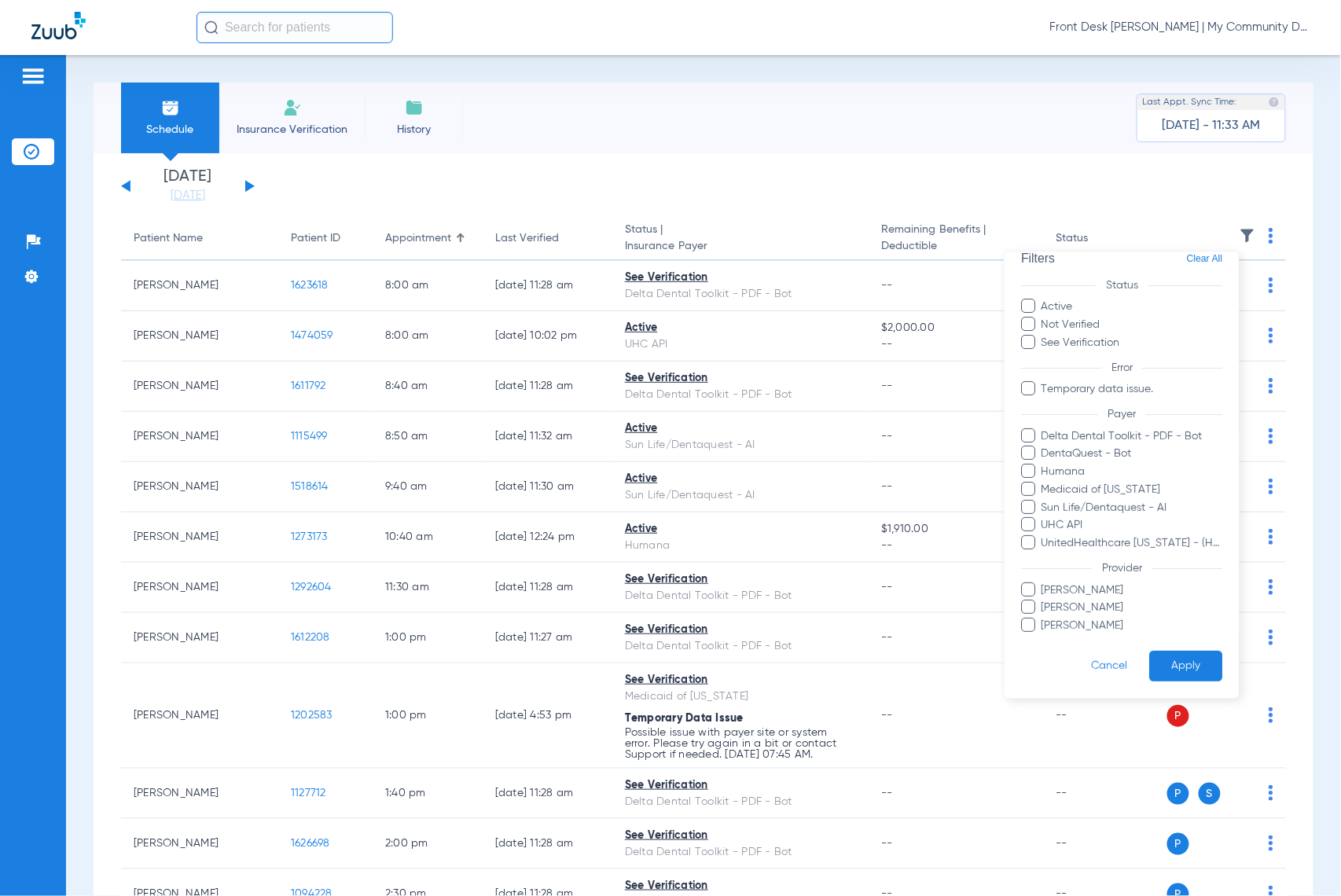 click on "[PERSON_NAME]" at bounding box center (1132, 608) 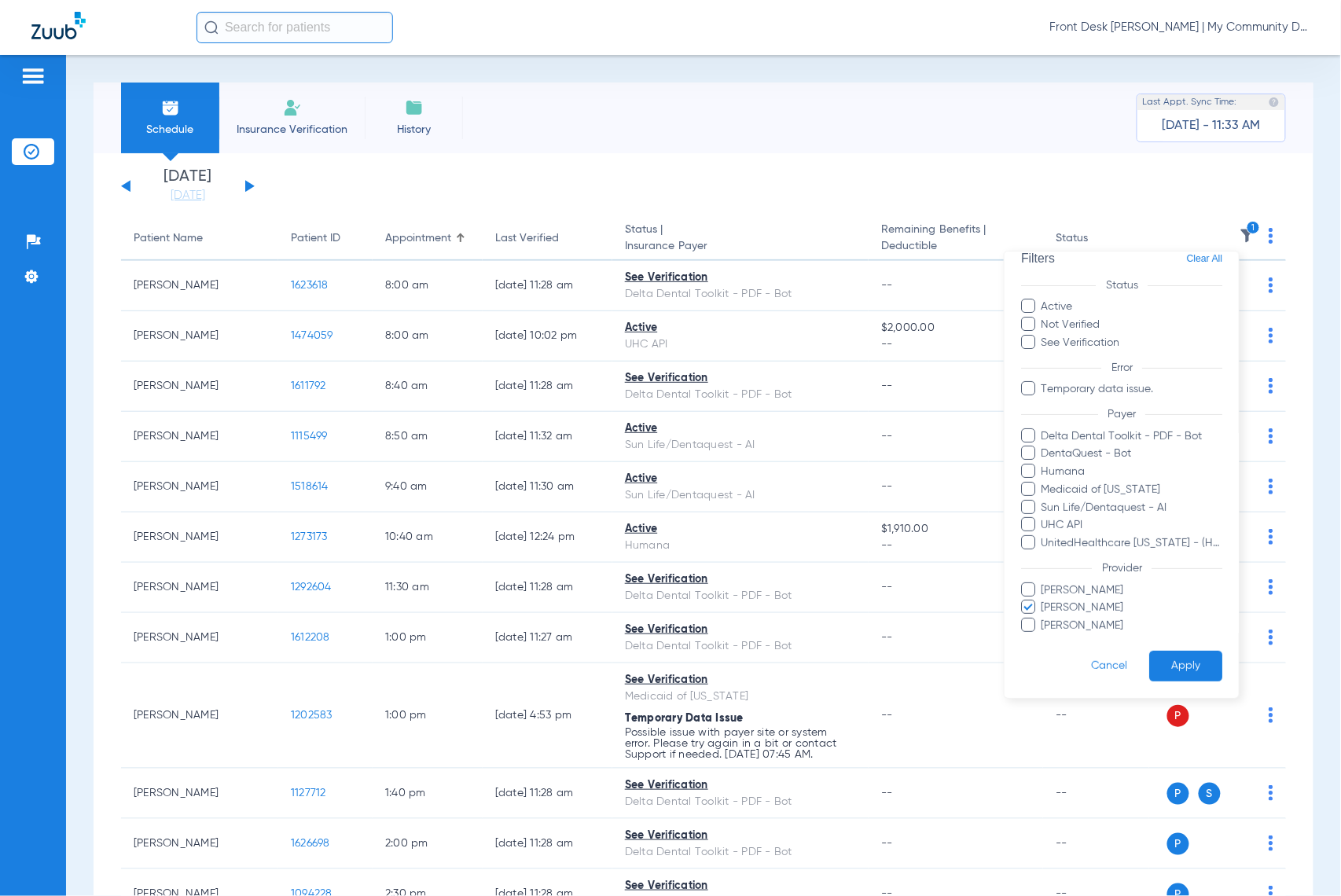 click on "[PERSON_NAME]" at bounding box center (1132, 608) 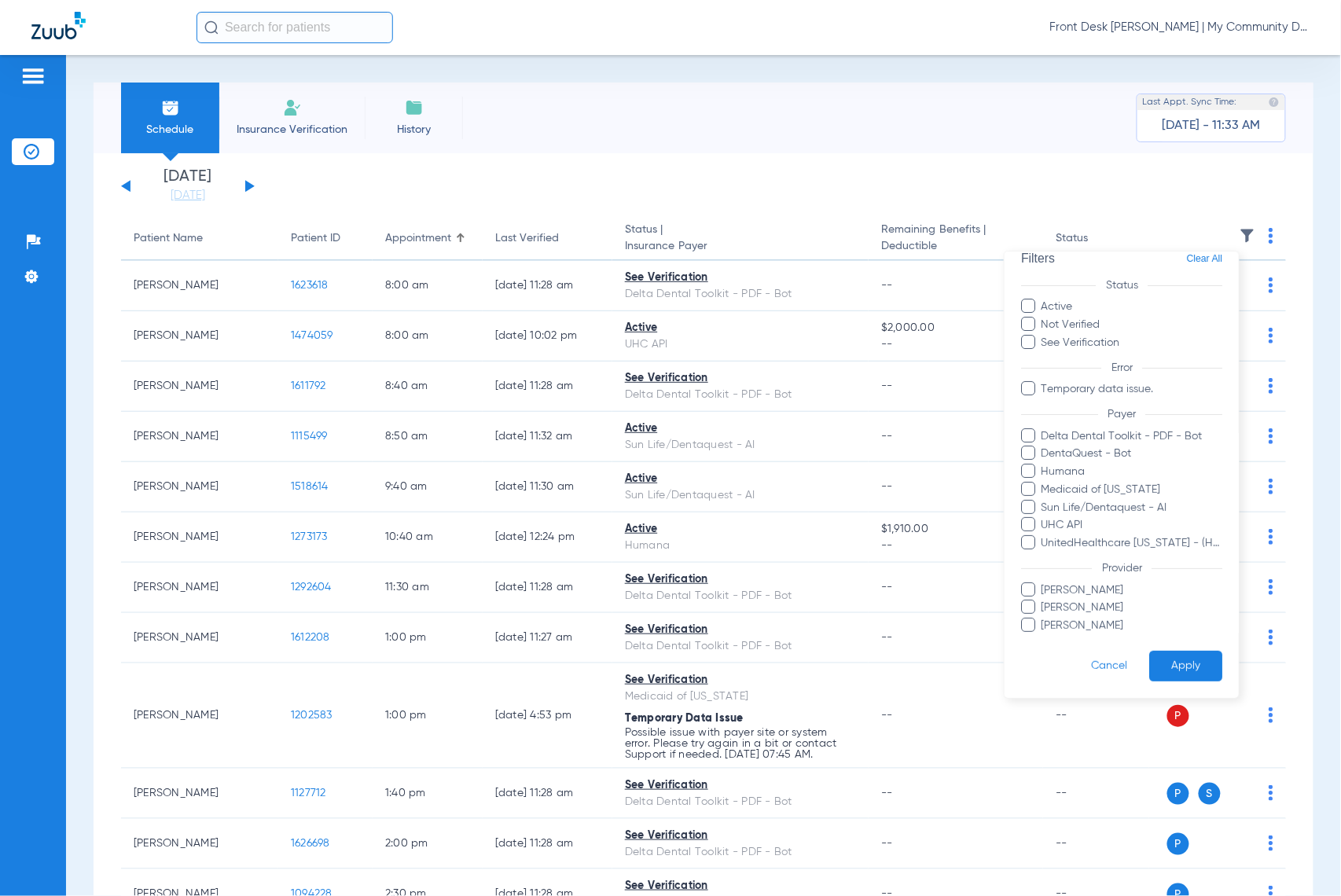 click on "[PERSON_NAME]" at bounding box center (1132, 626) 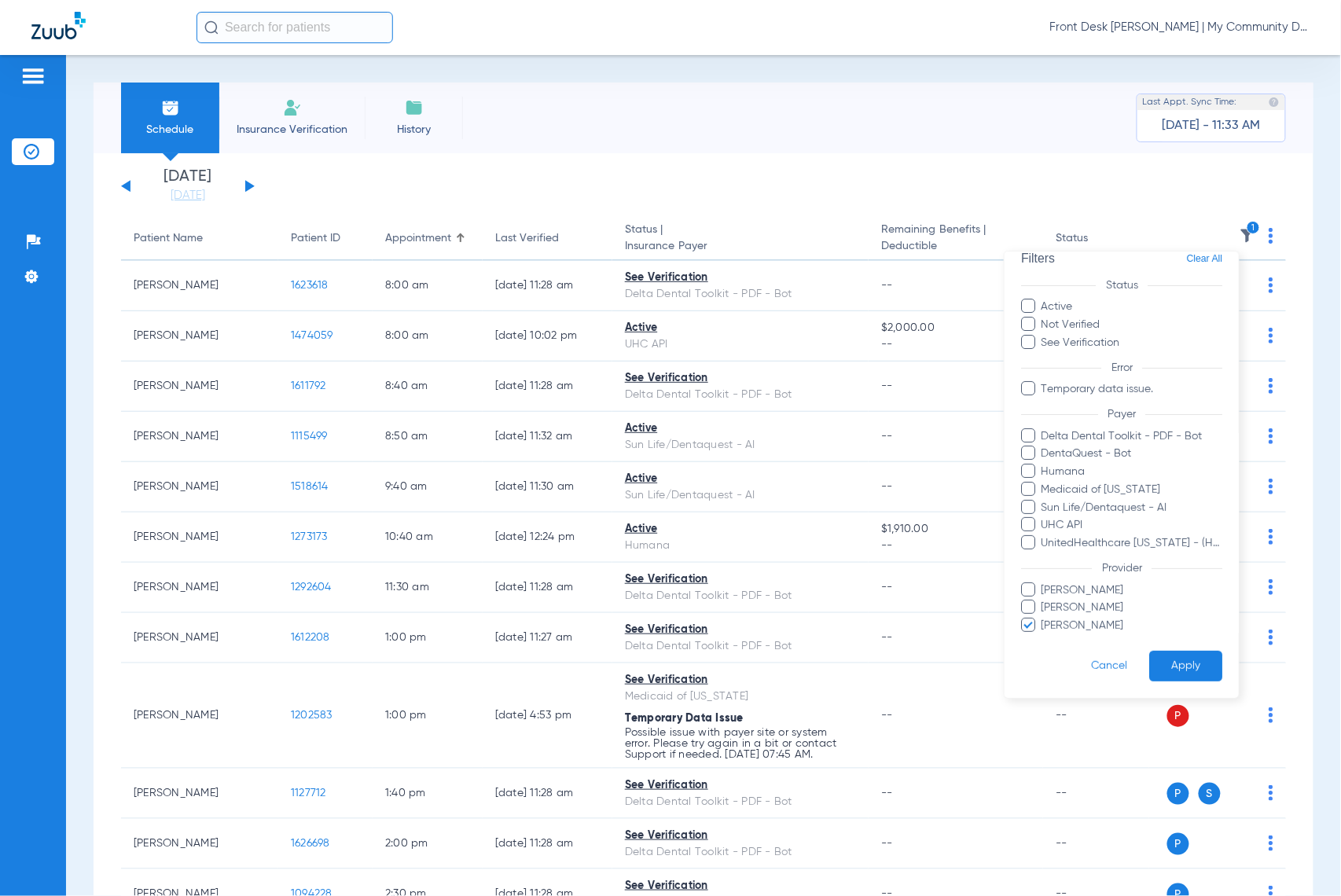 click on "Apply" at bounding box center [1185, 666] 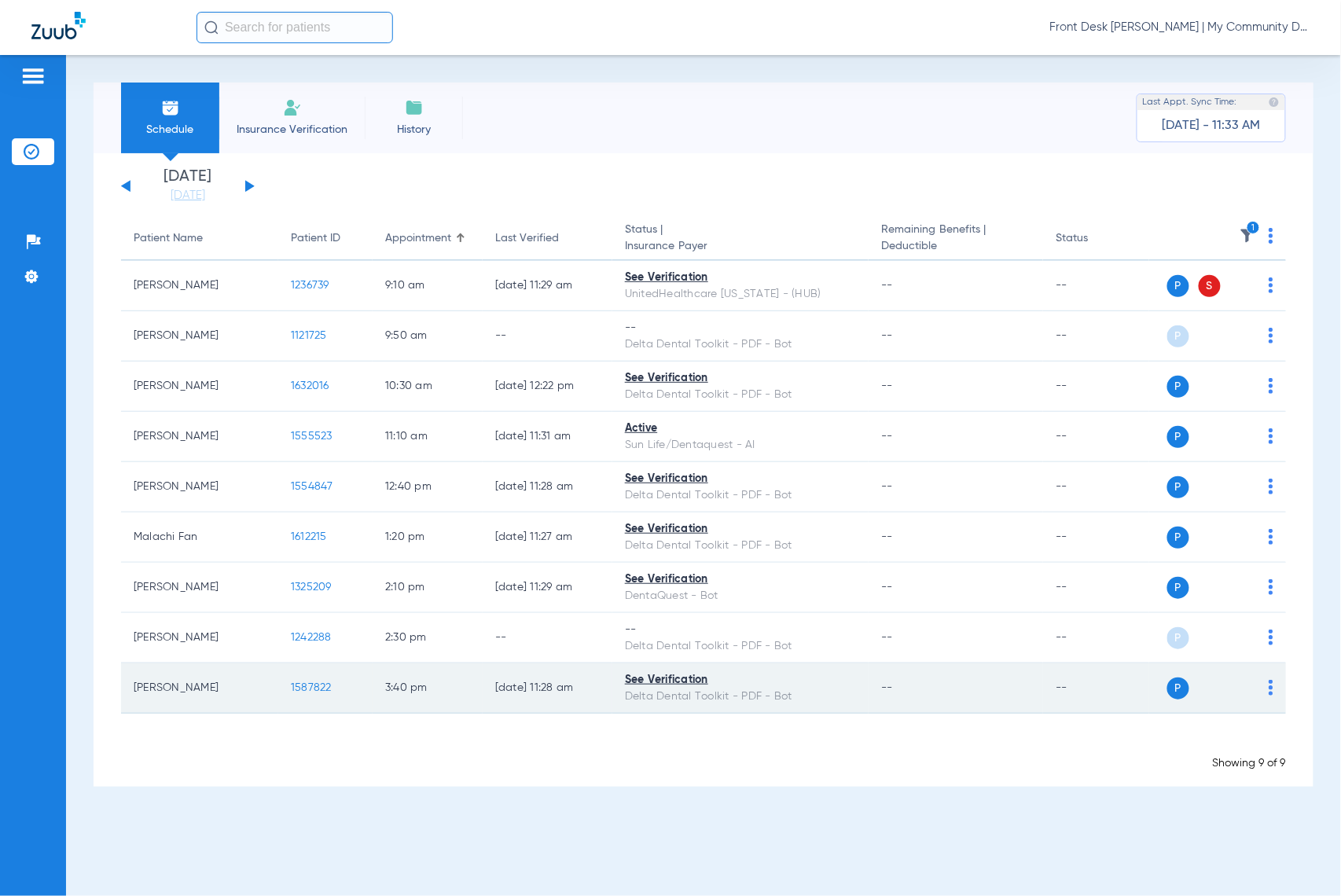 click on "1587822" 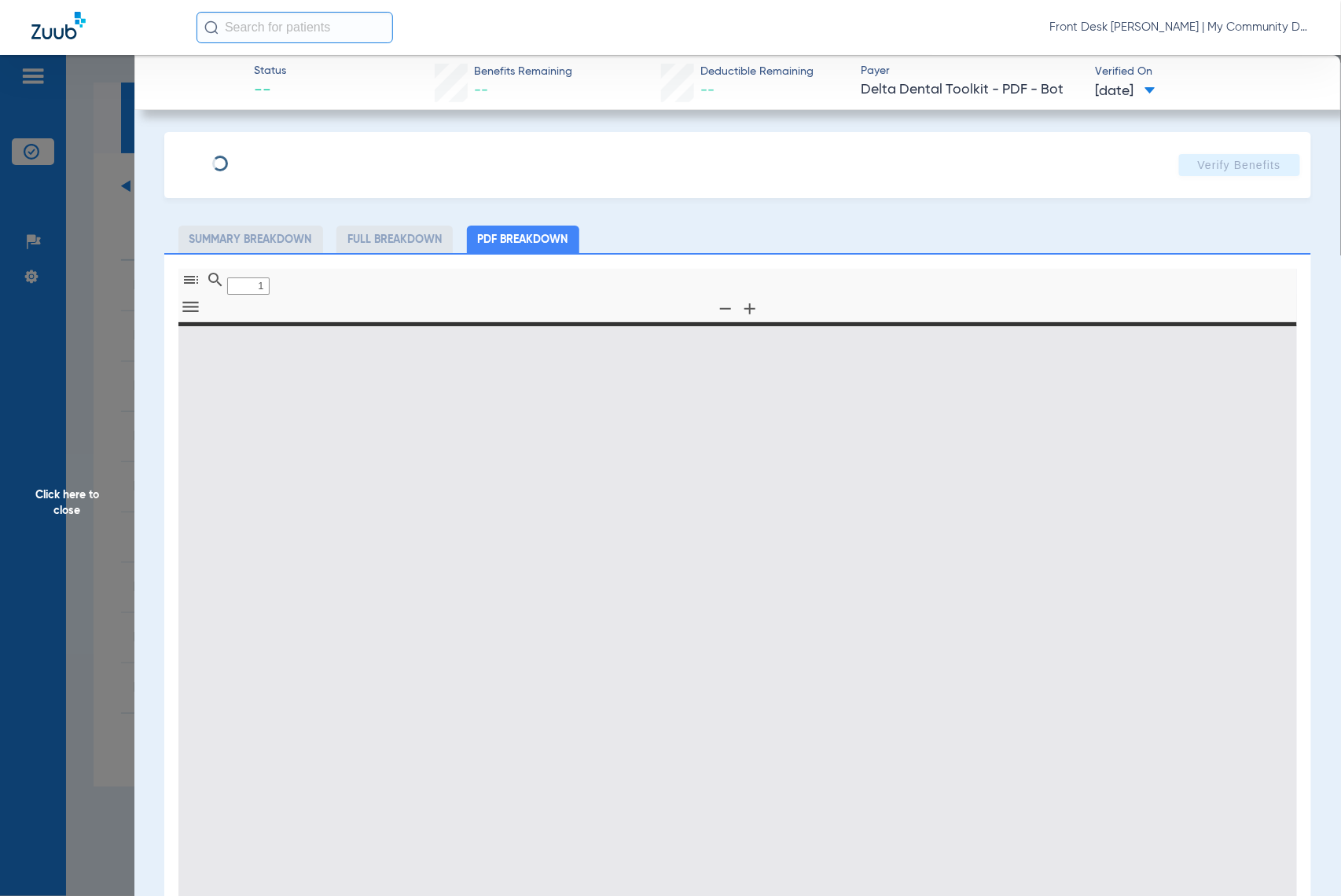 type on "0" 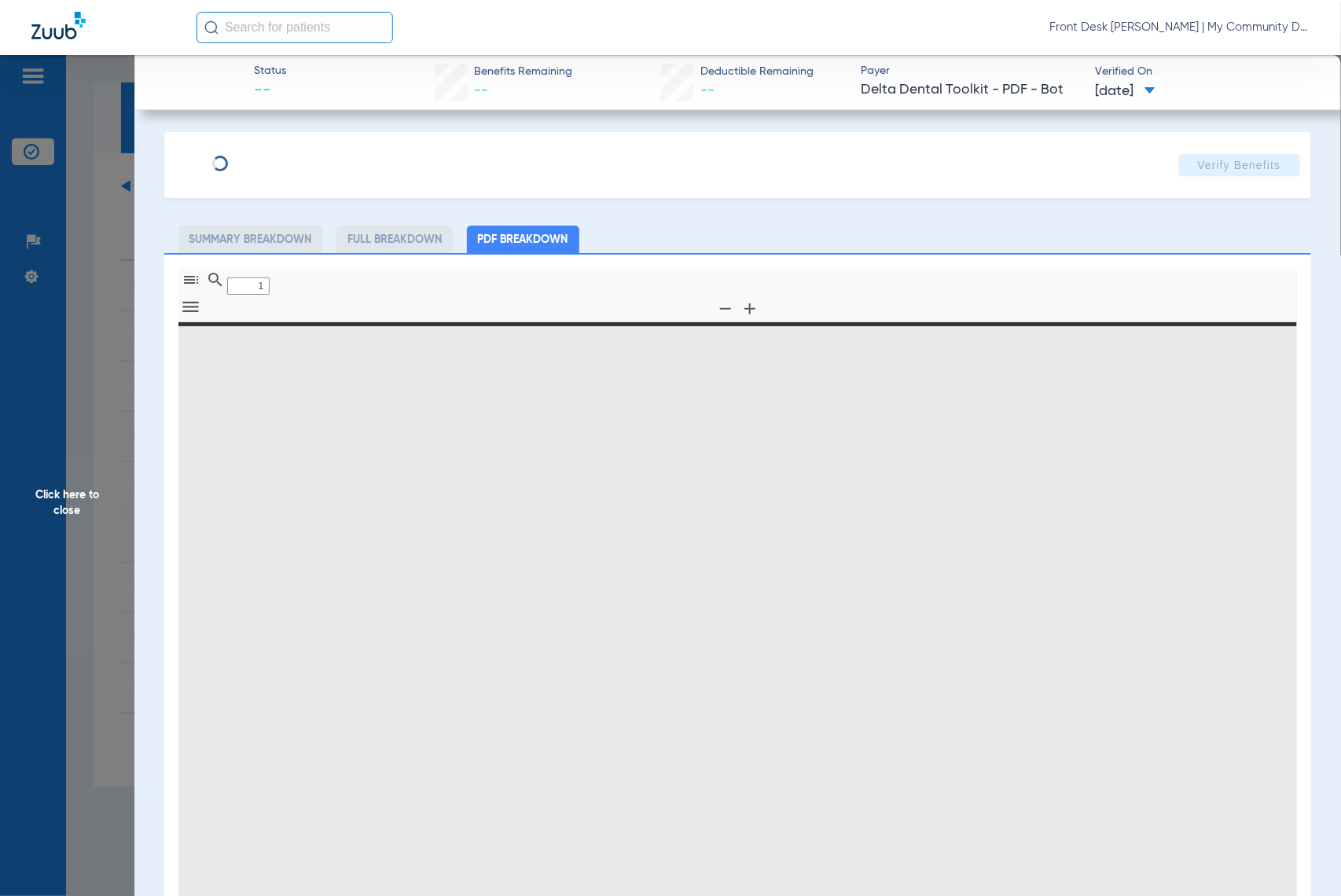select on "page-width" 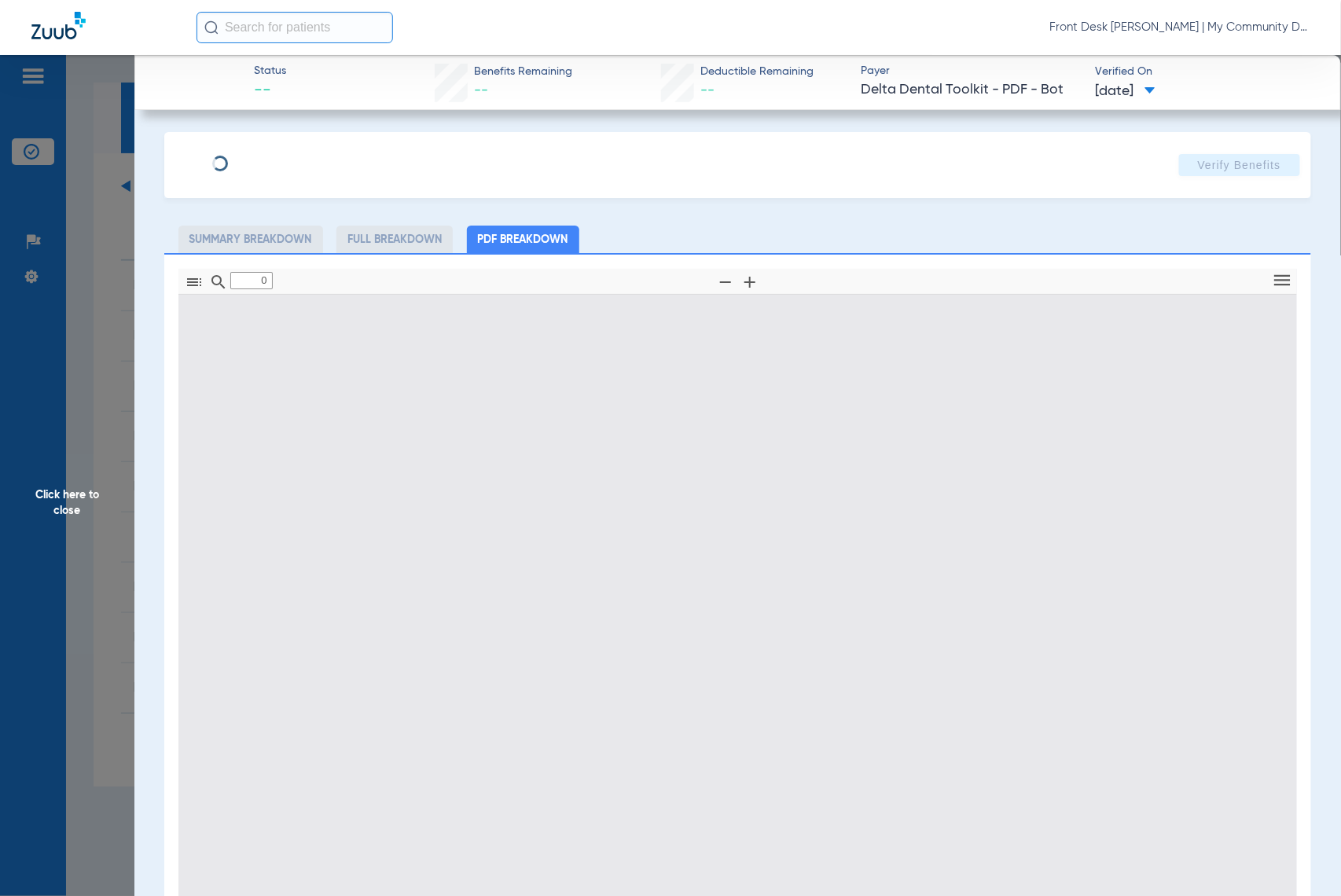 type on "1" 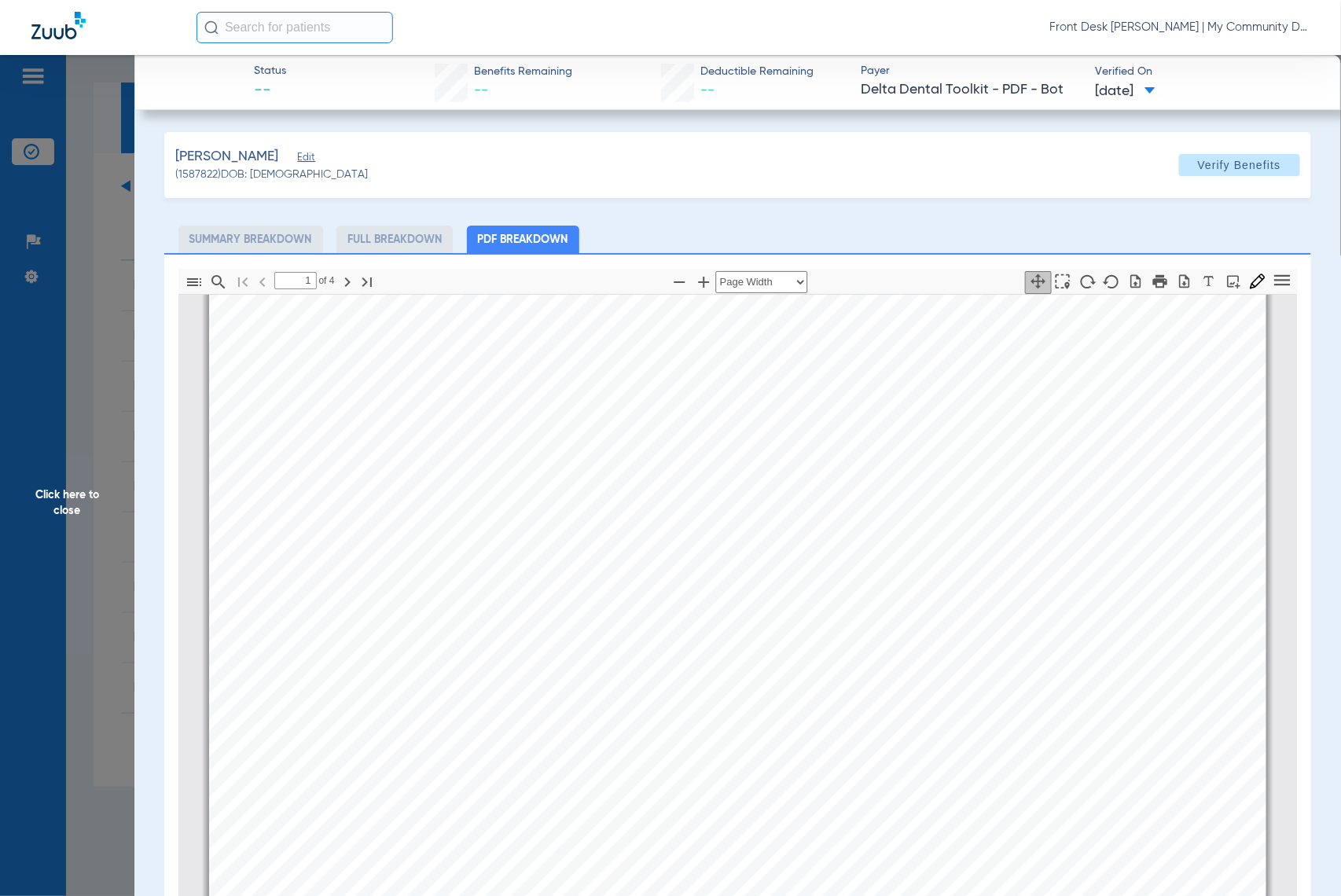 scroll, scrollTop: 636, scrollLeft: 0, axis: vertical 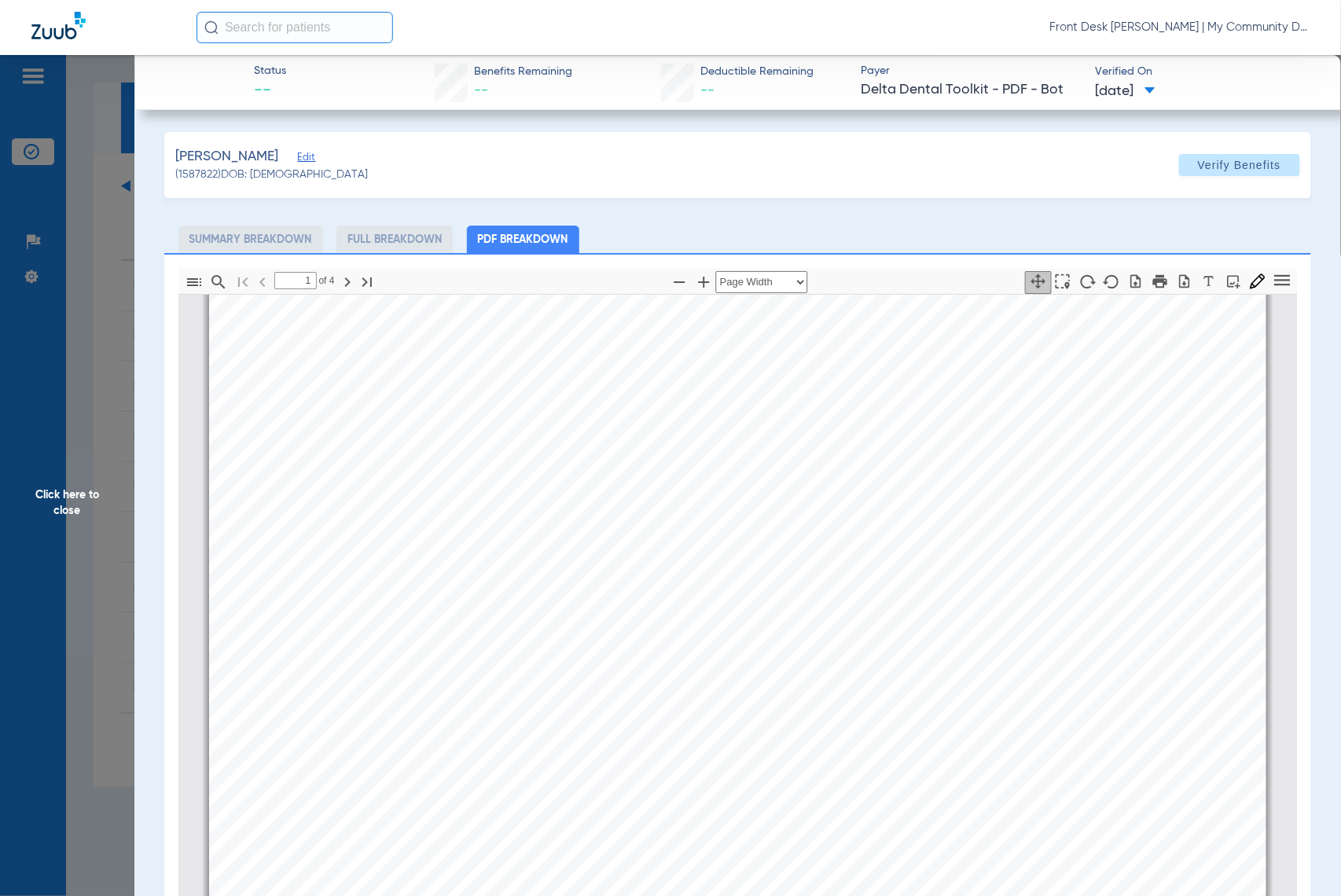 click on "Click here to close" 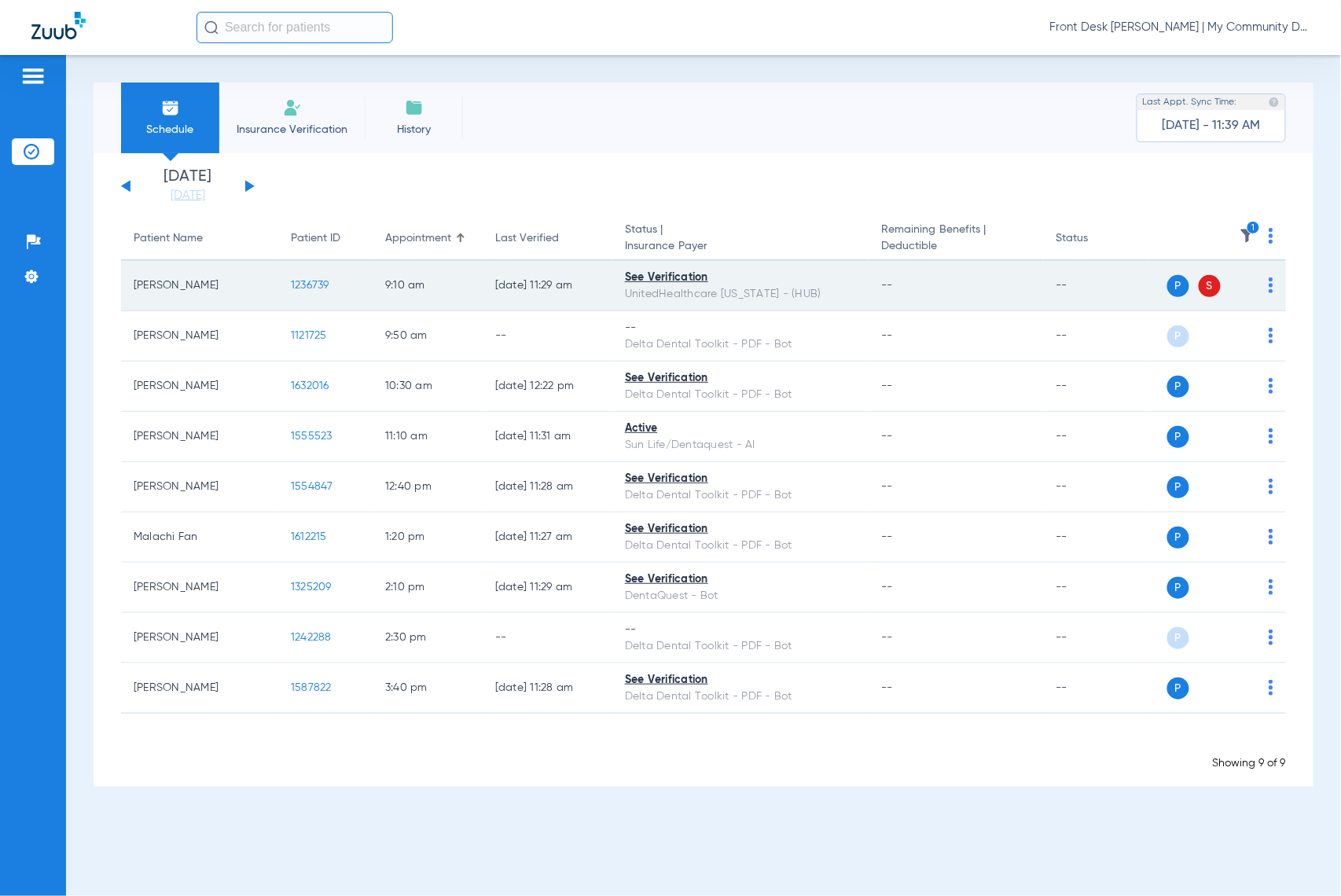 click on "1236739" 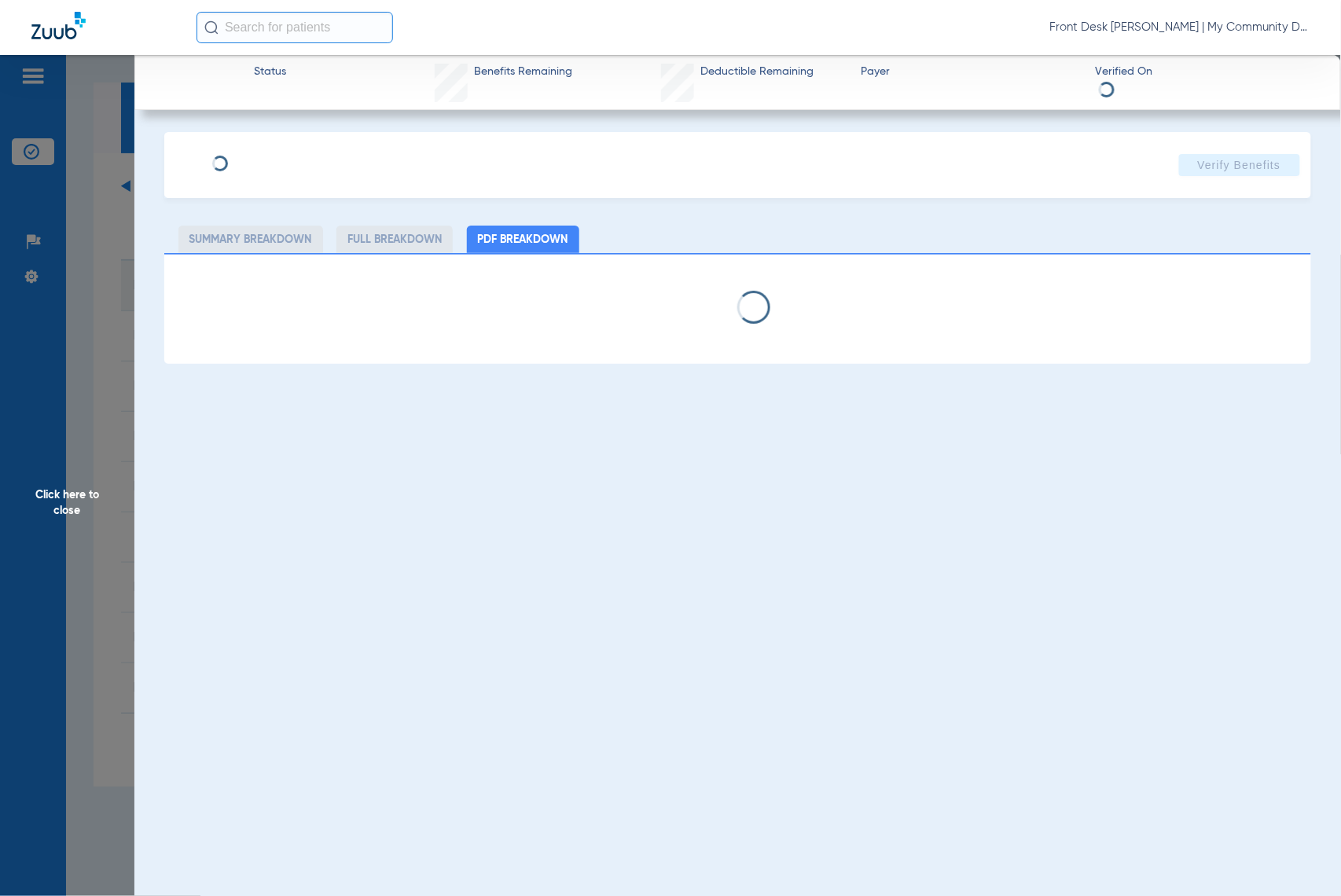 select on "page-width" 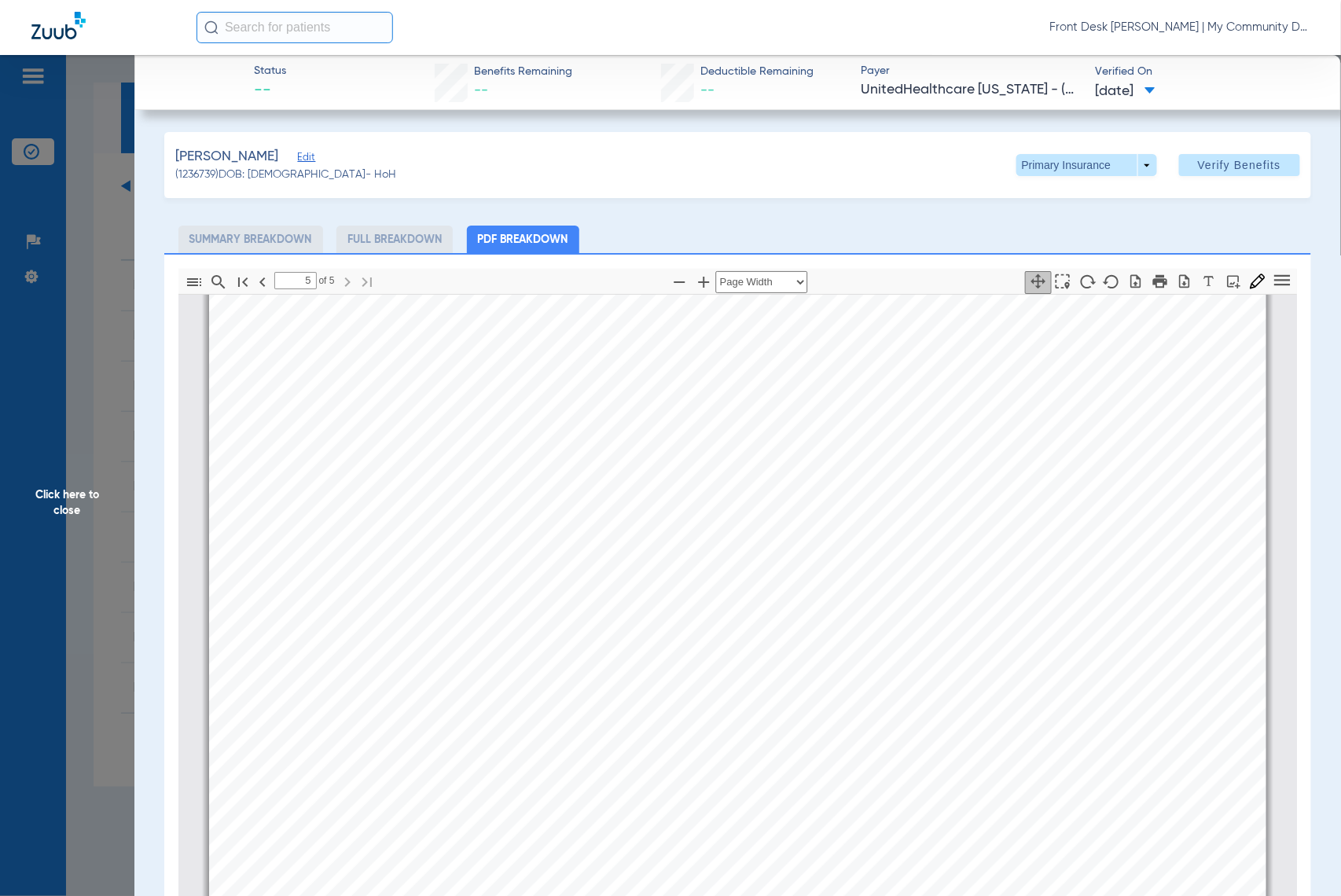 scroll, scrollTop: 6637, scrollLeft: 0, axis: vertical 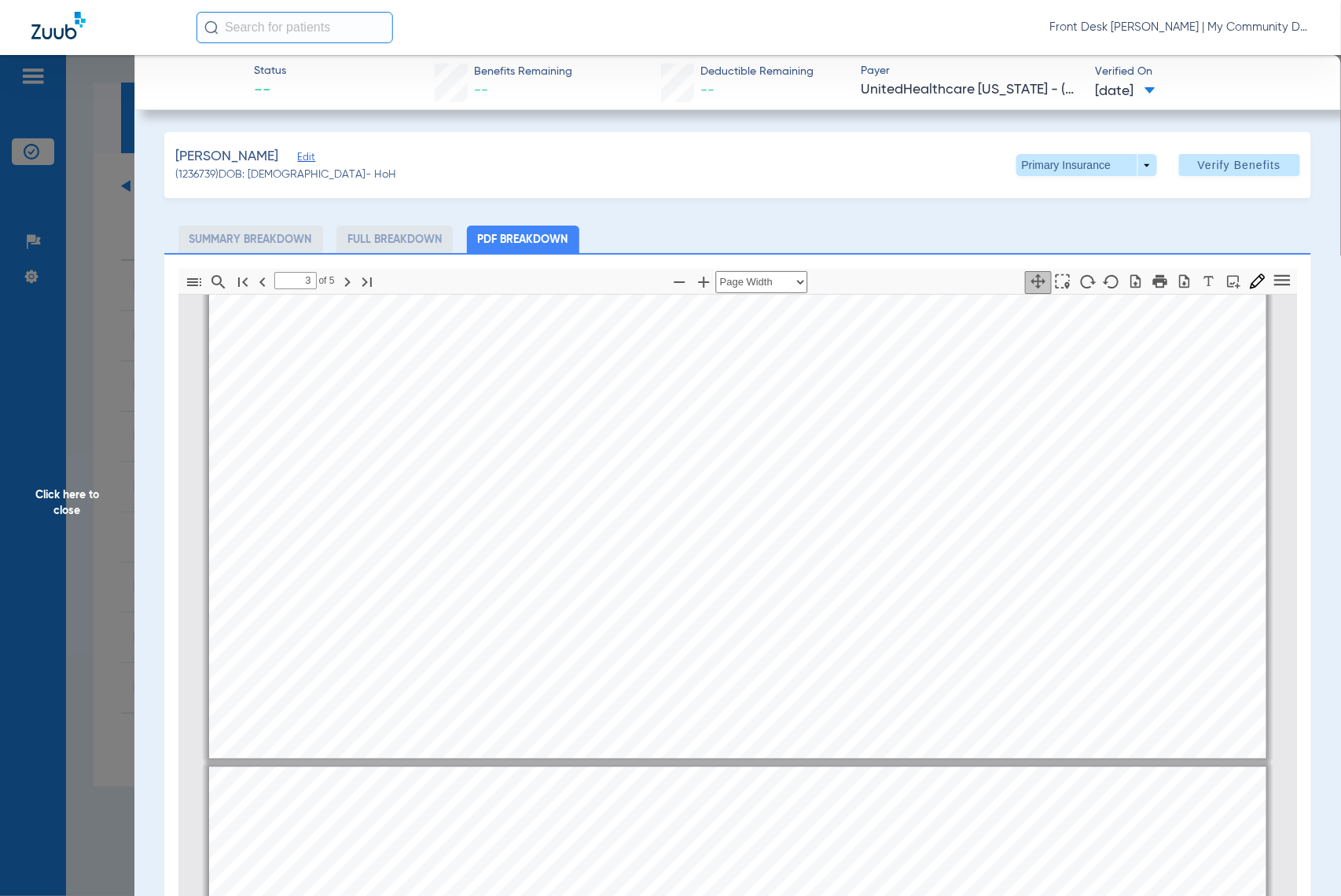 type on "2" 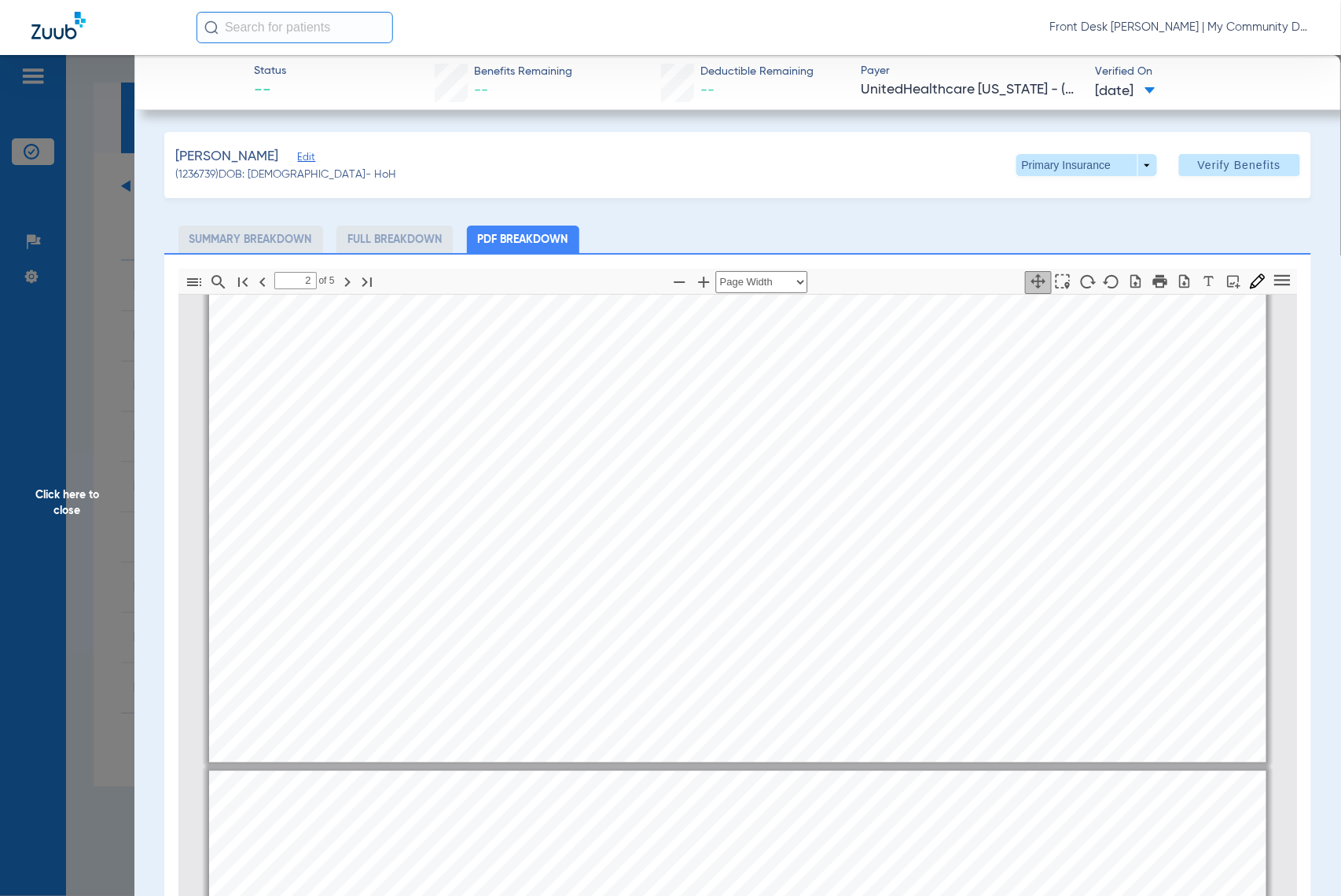 scroll, scrollTop: 2341, scrollLeft: 0, axis: vertical 